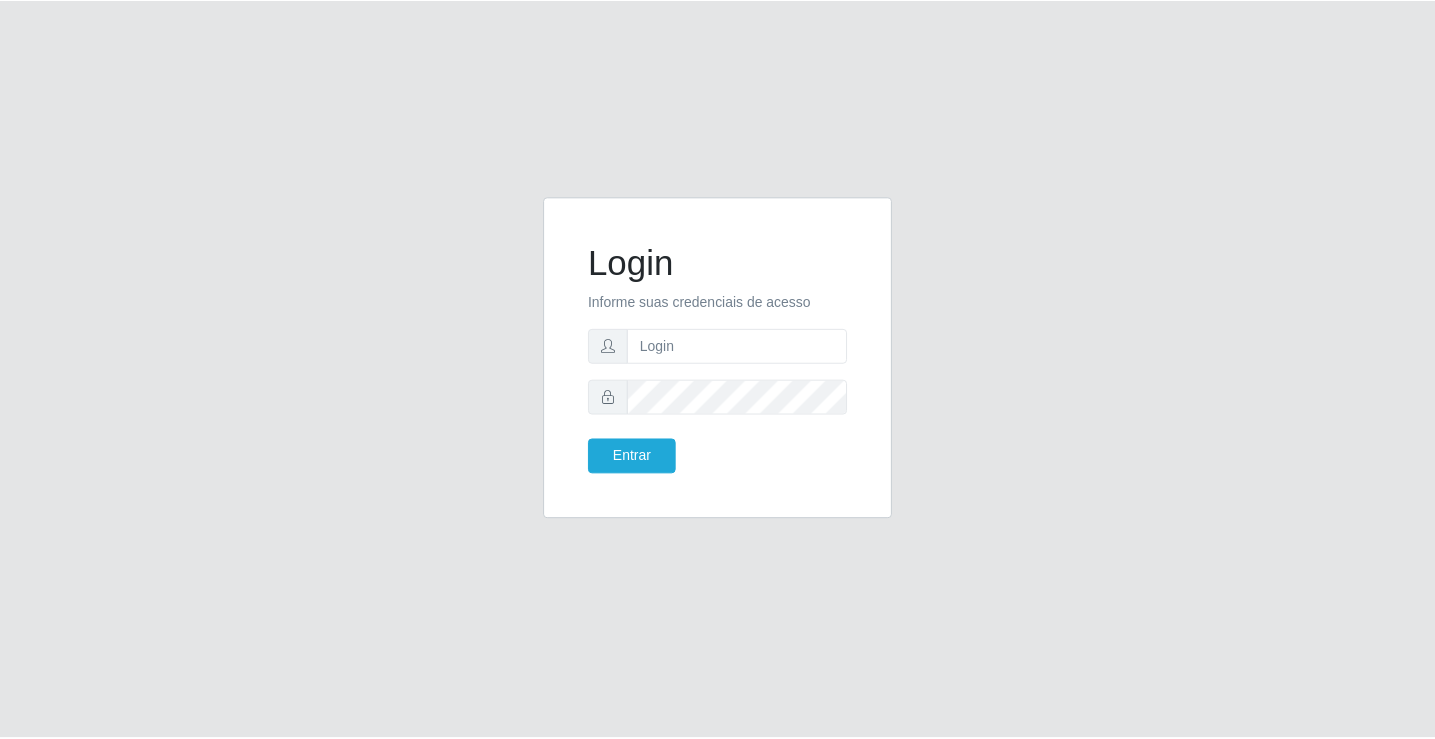 scroll, scrollTop: 0, scrollLeft: 0, axis: both 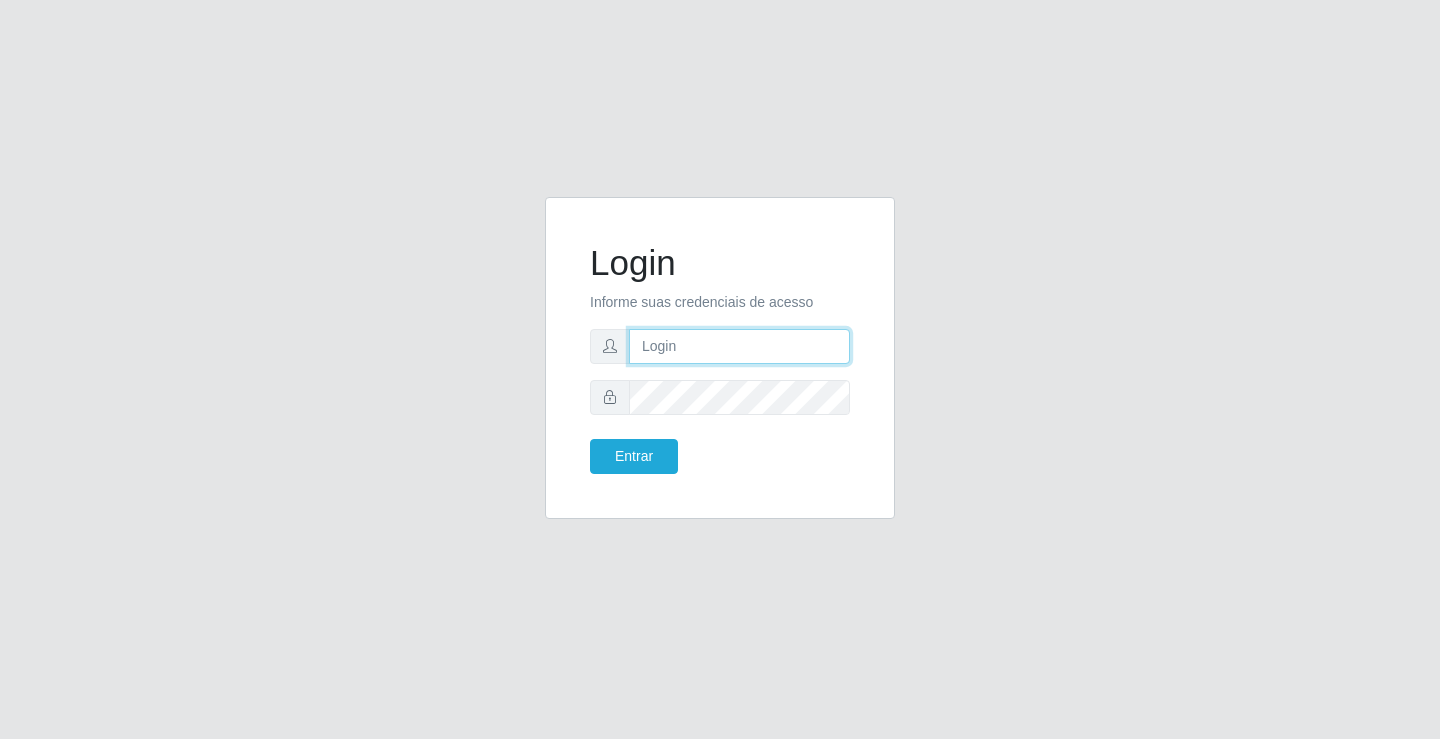 click at bounding box center [739, 346] 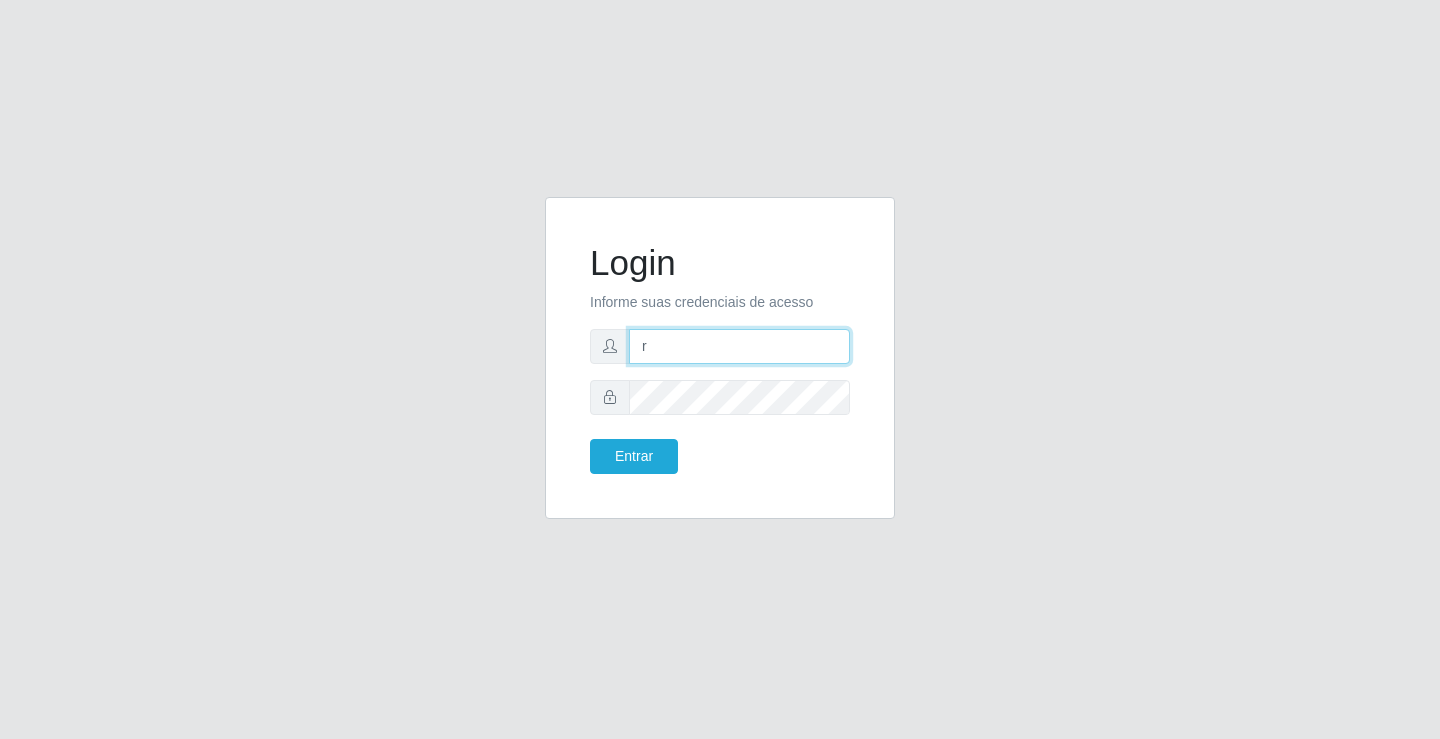 type on "[EMAIL]" 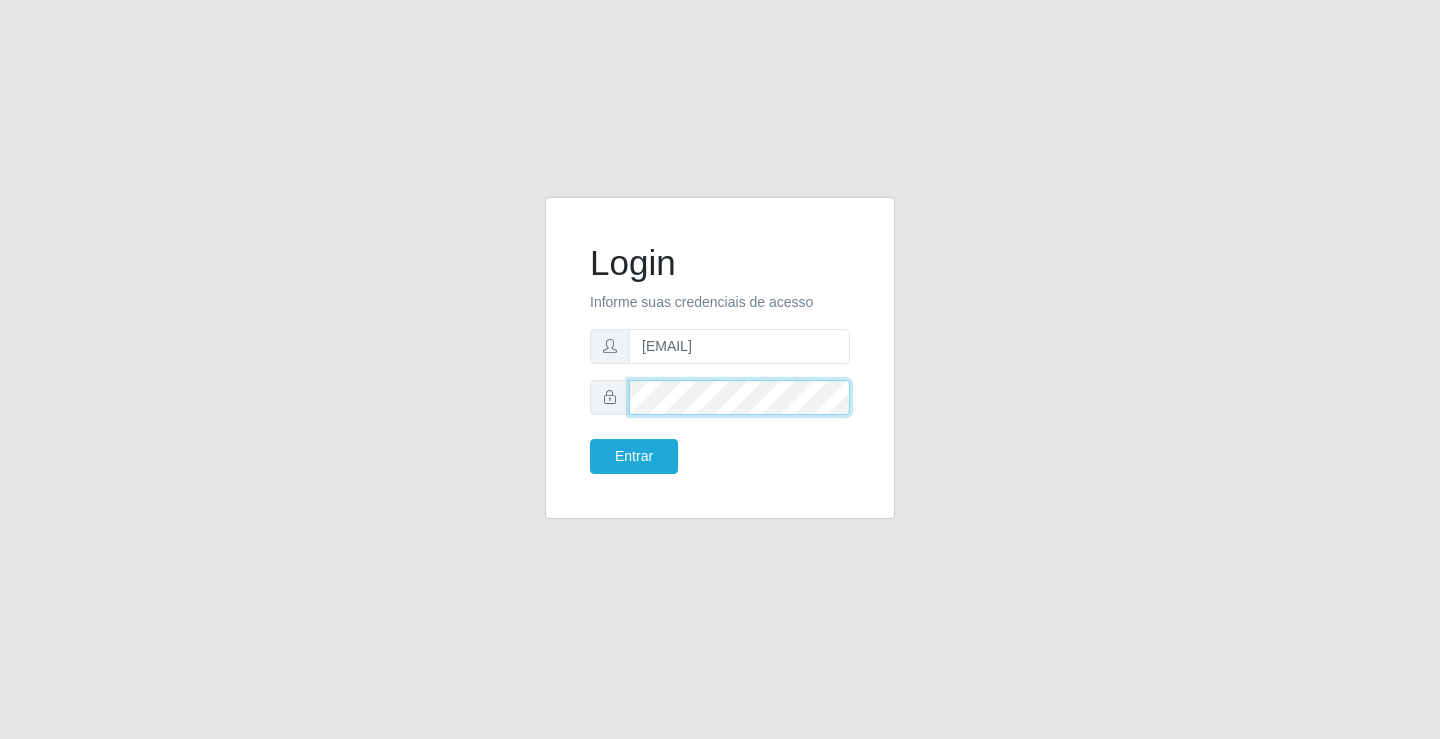 click on "Entrar" at bounding box center (634, 456) 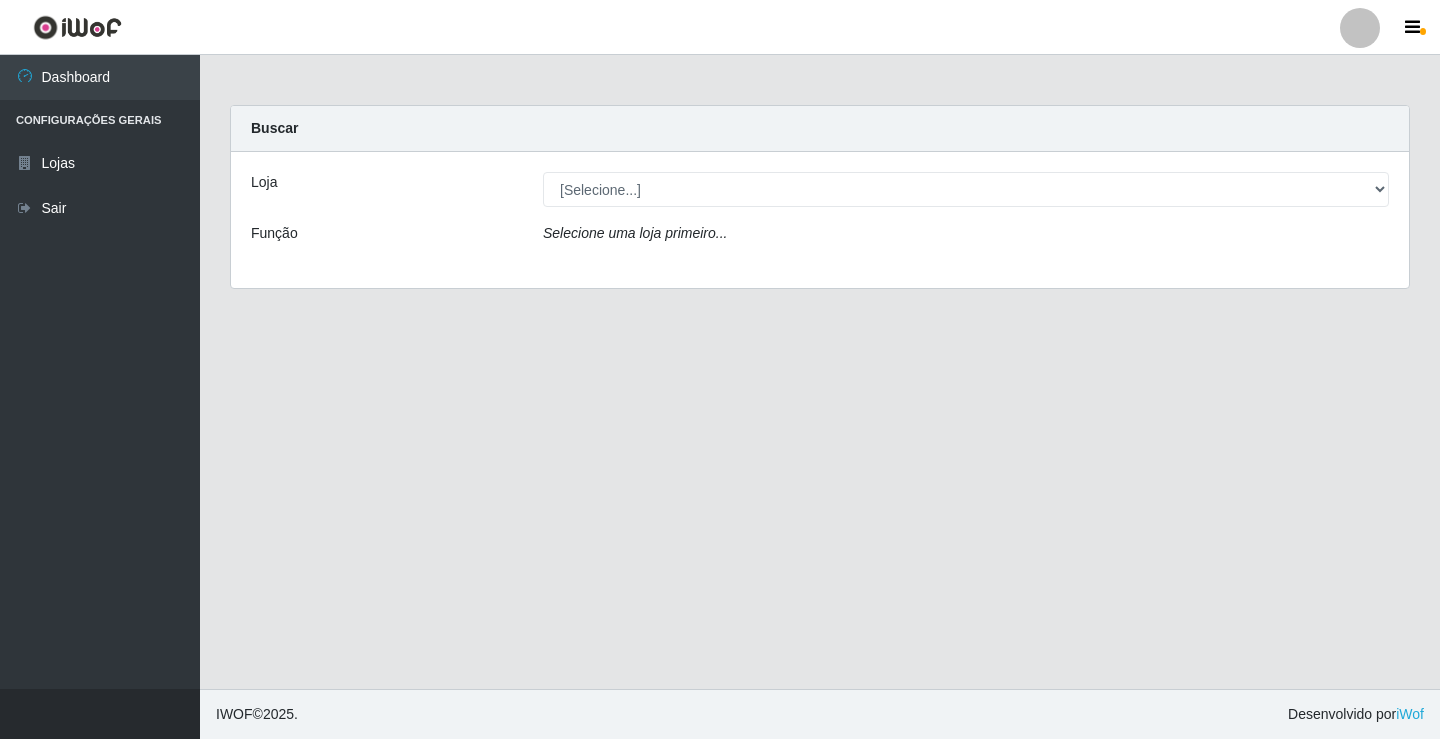 click on "Loja [Selecione...] Ideal - [CITY] Função Selecione uma loja primeiro..." at bounding box center (820, 220) 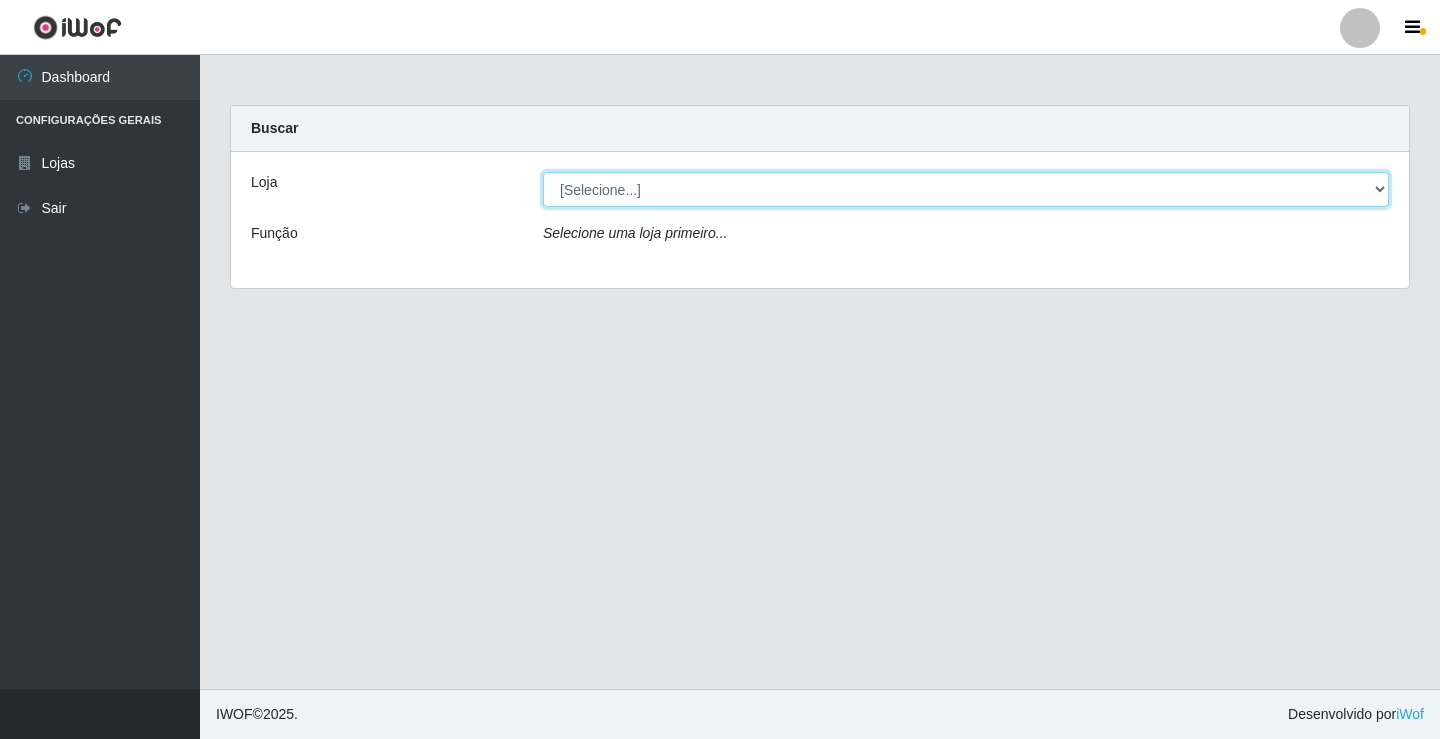 click on "[Selecione...] Ideal - [CITY]" at bounding box center (966, 189) 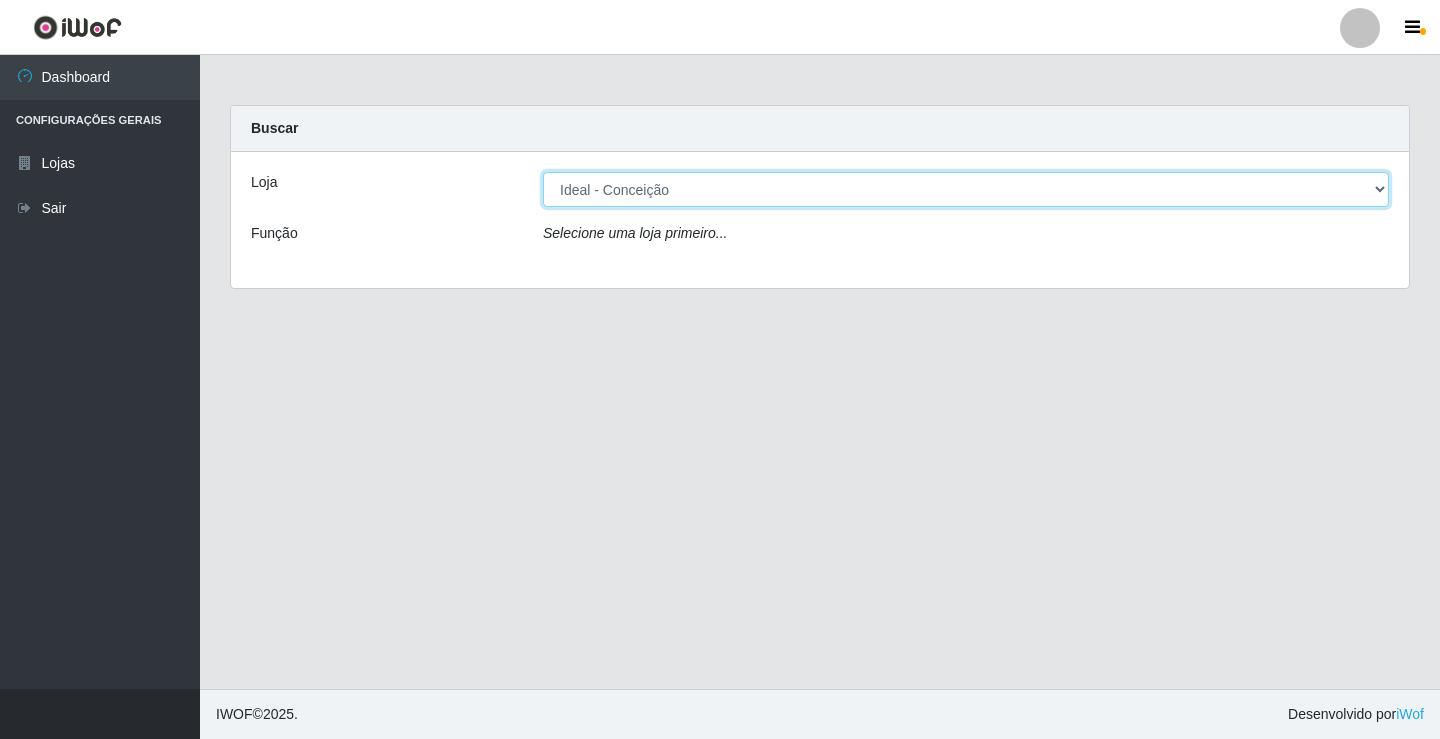 click on "[Selecione...] Ideal - [CITY]" at bounding box center (966, 189) 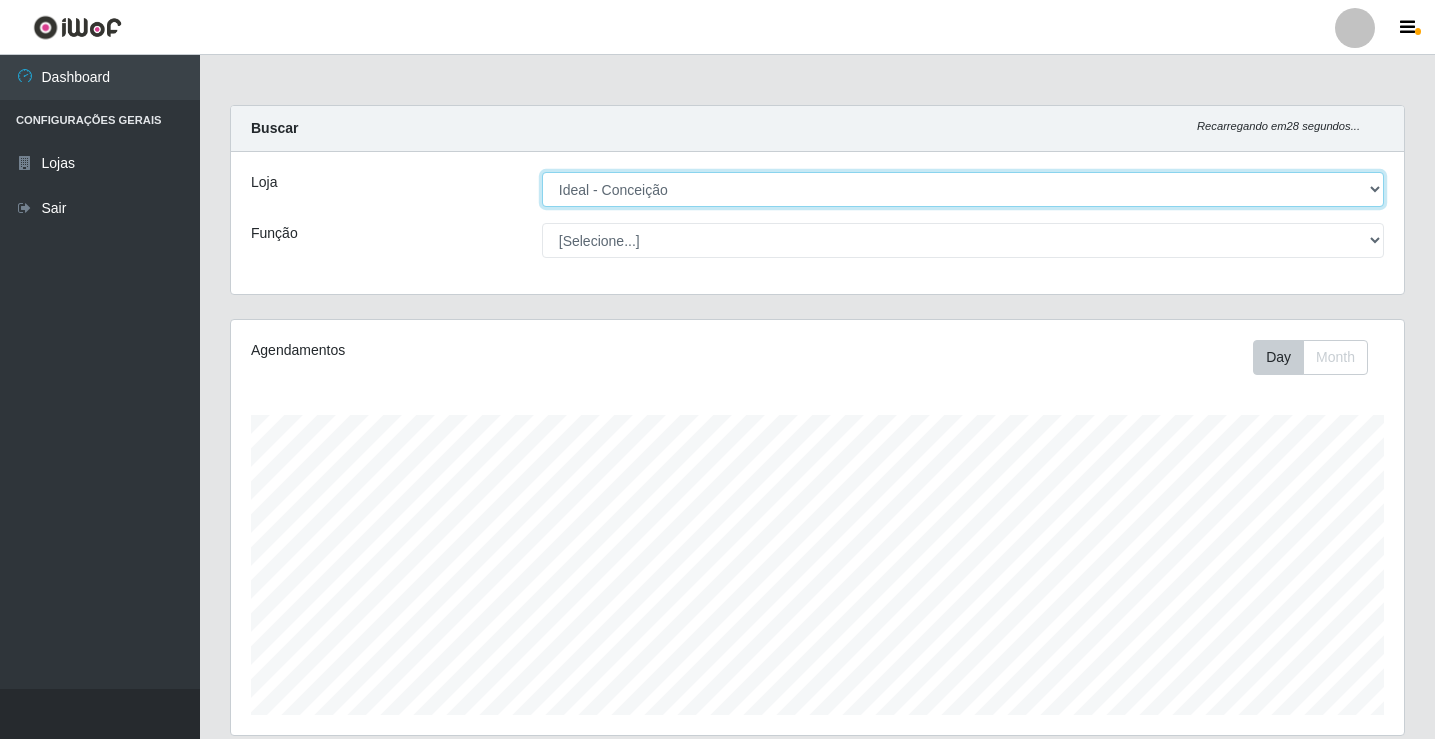 scroll, scrollTop: 54, scrollLeft: 0, axis: vertical 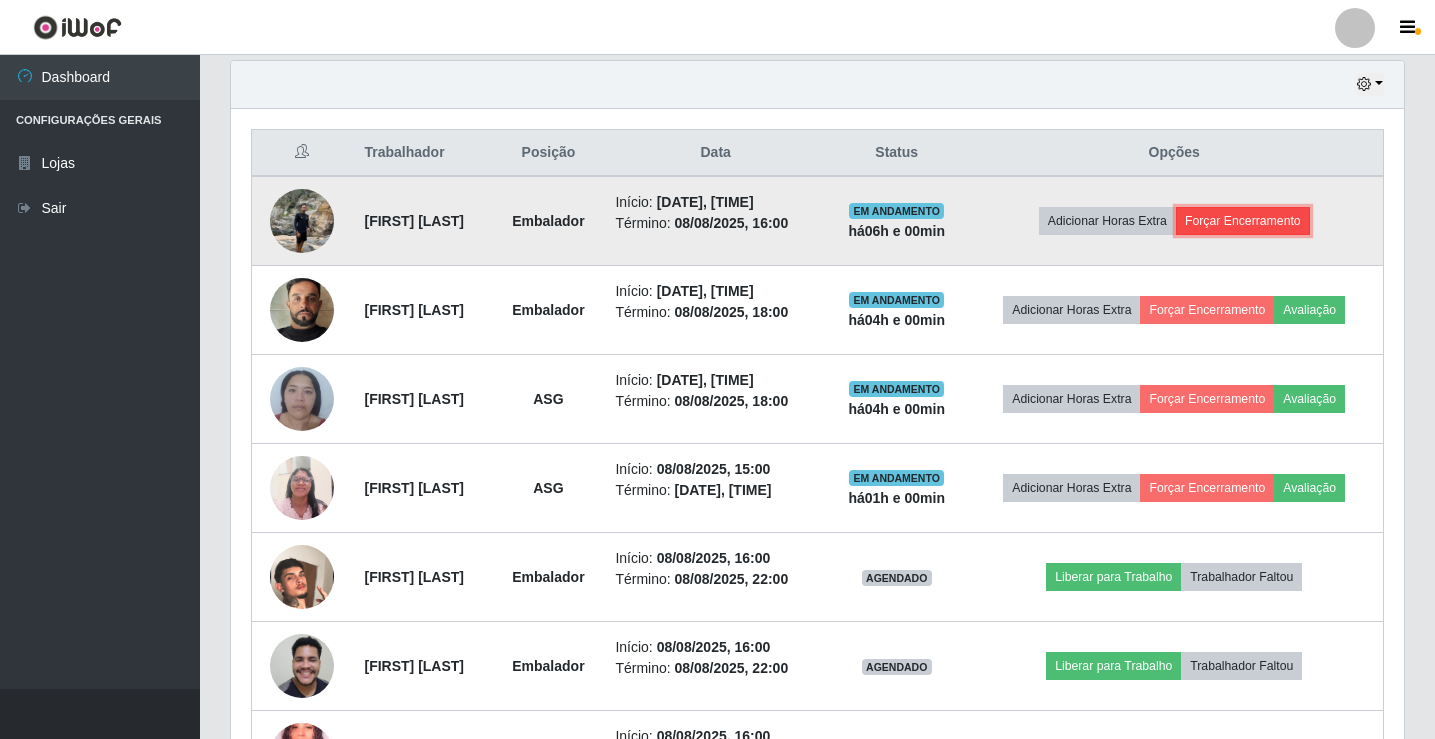 click on "Forçar Encerramento" at bounding box center (1243, 221) 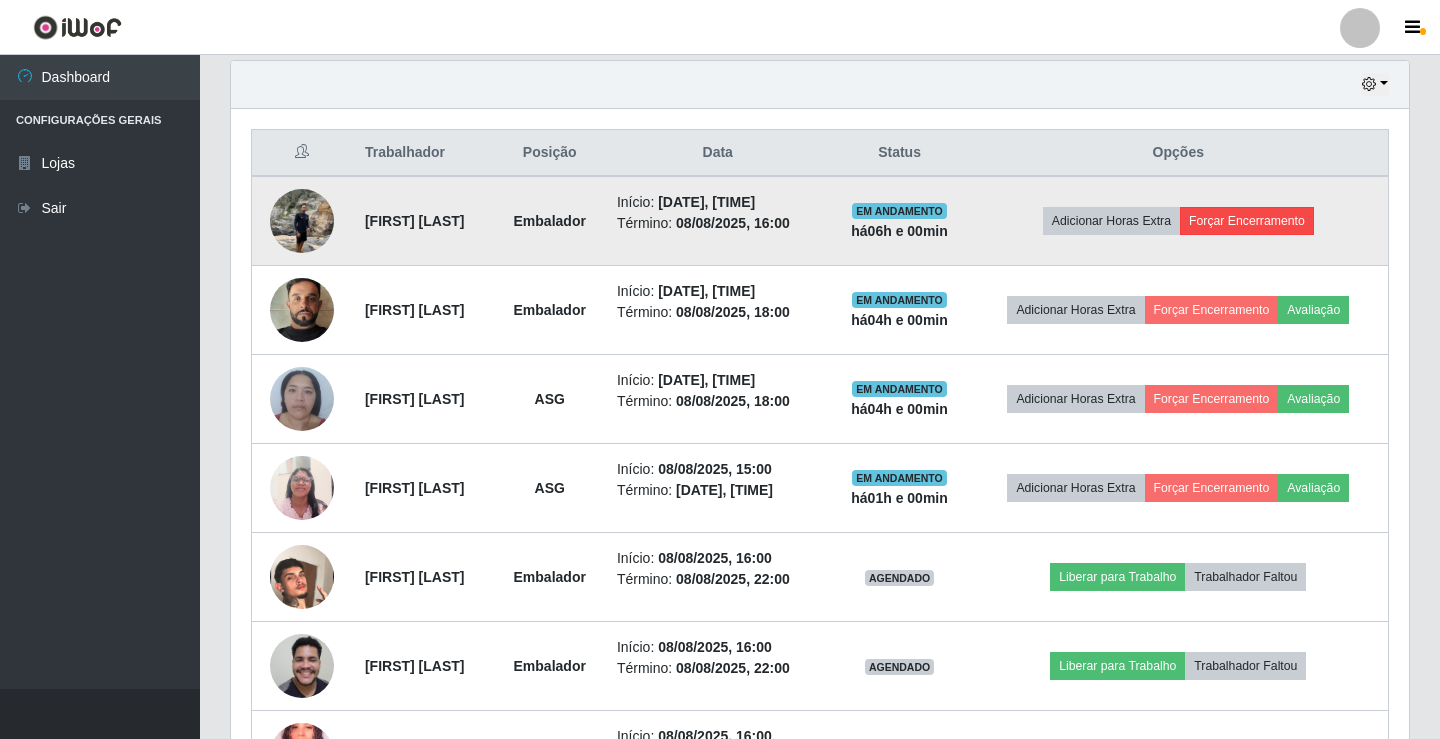 scroll, scrollTop: 999585, scrollLeft: 998837, axis: both 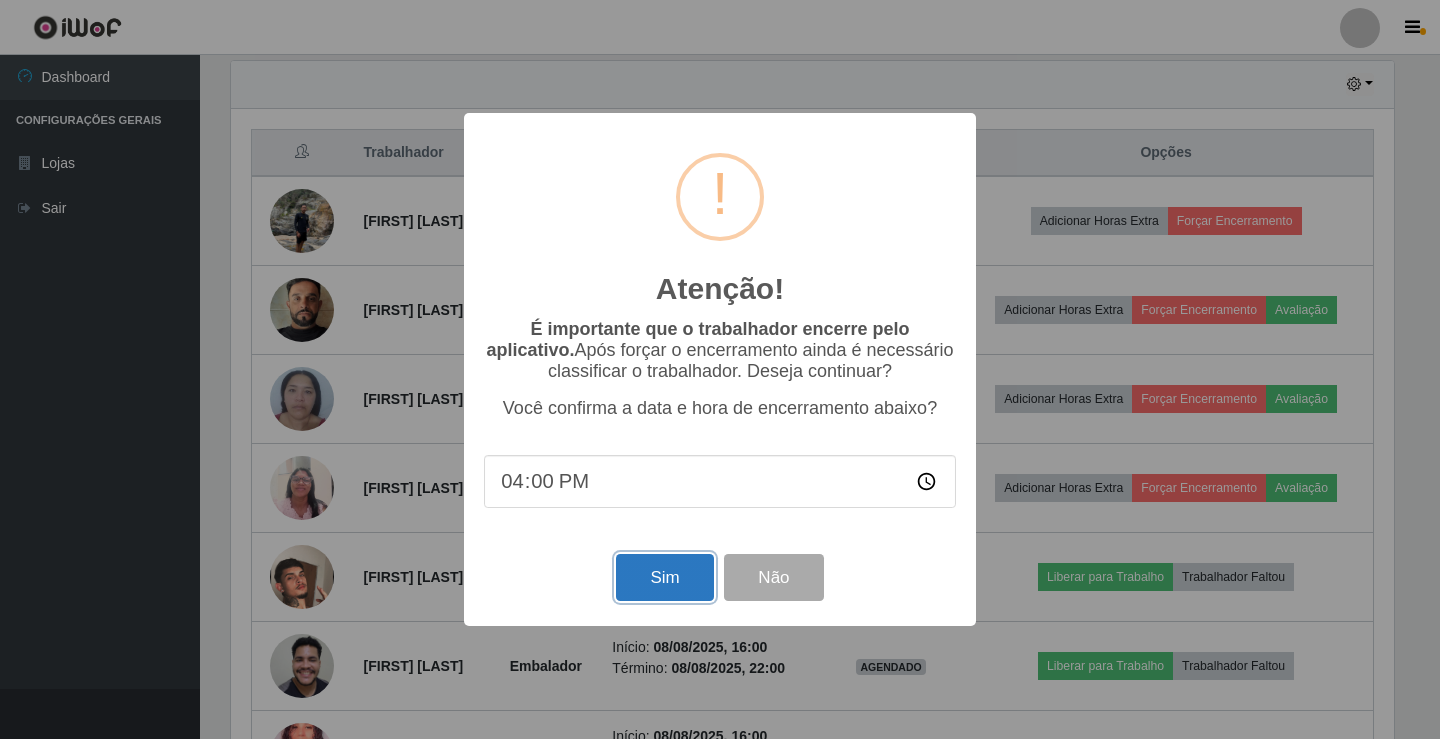 click on "Sim" at bounding box center [664, 577] 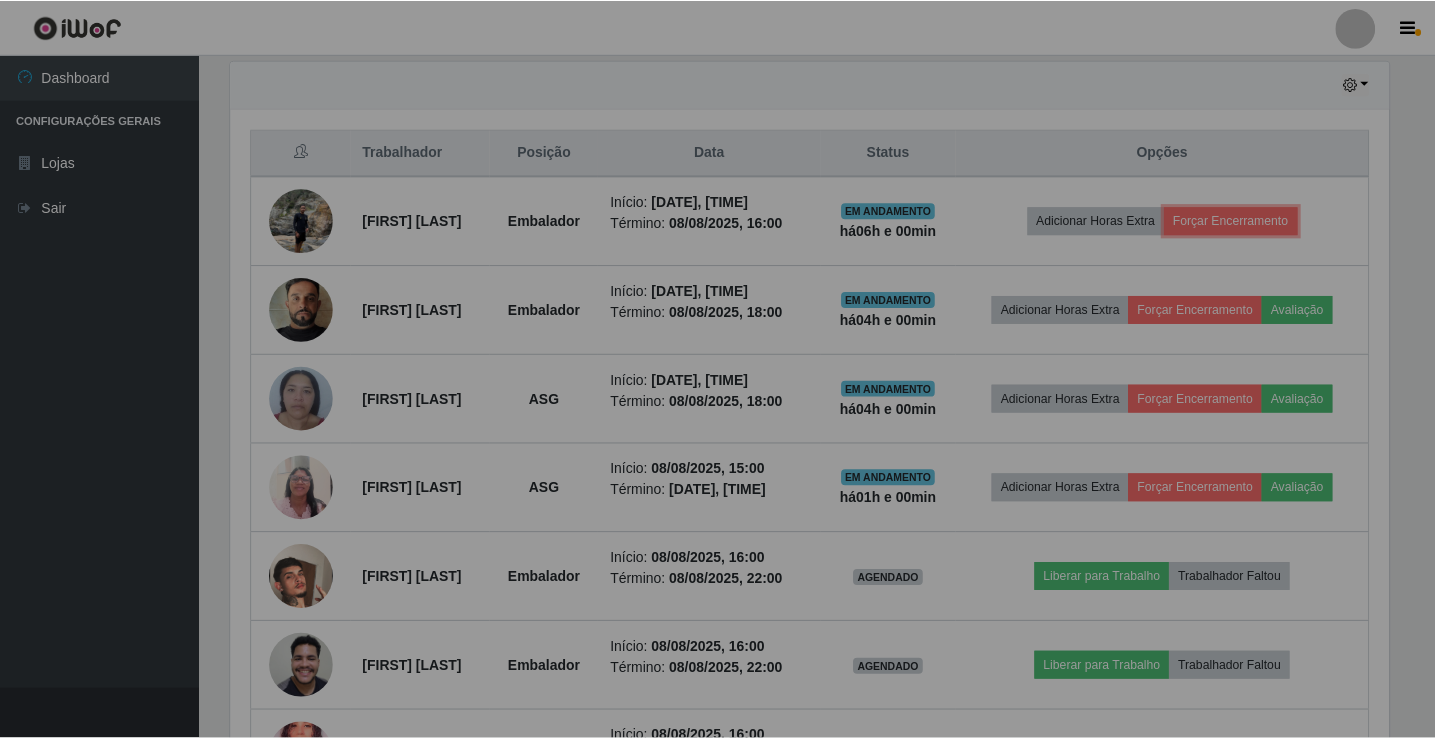 scroll, scrollTop: 999585, scrollLeft: 998827, axis: both 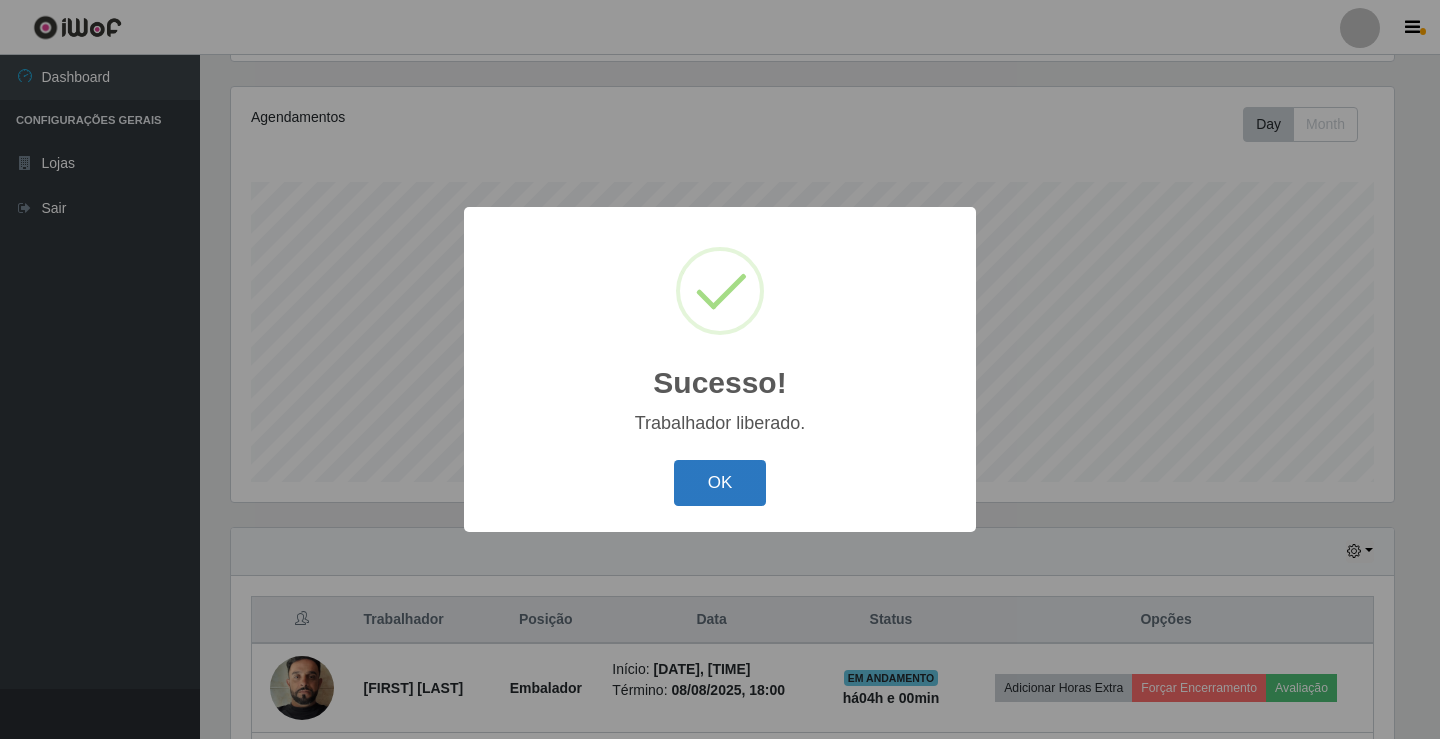 click on "OK" at bounding box center [720, 483] 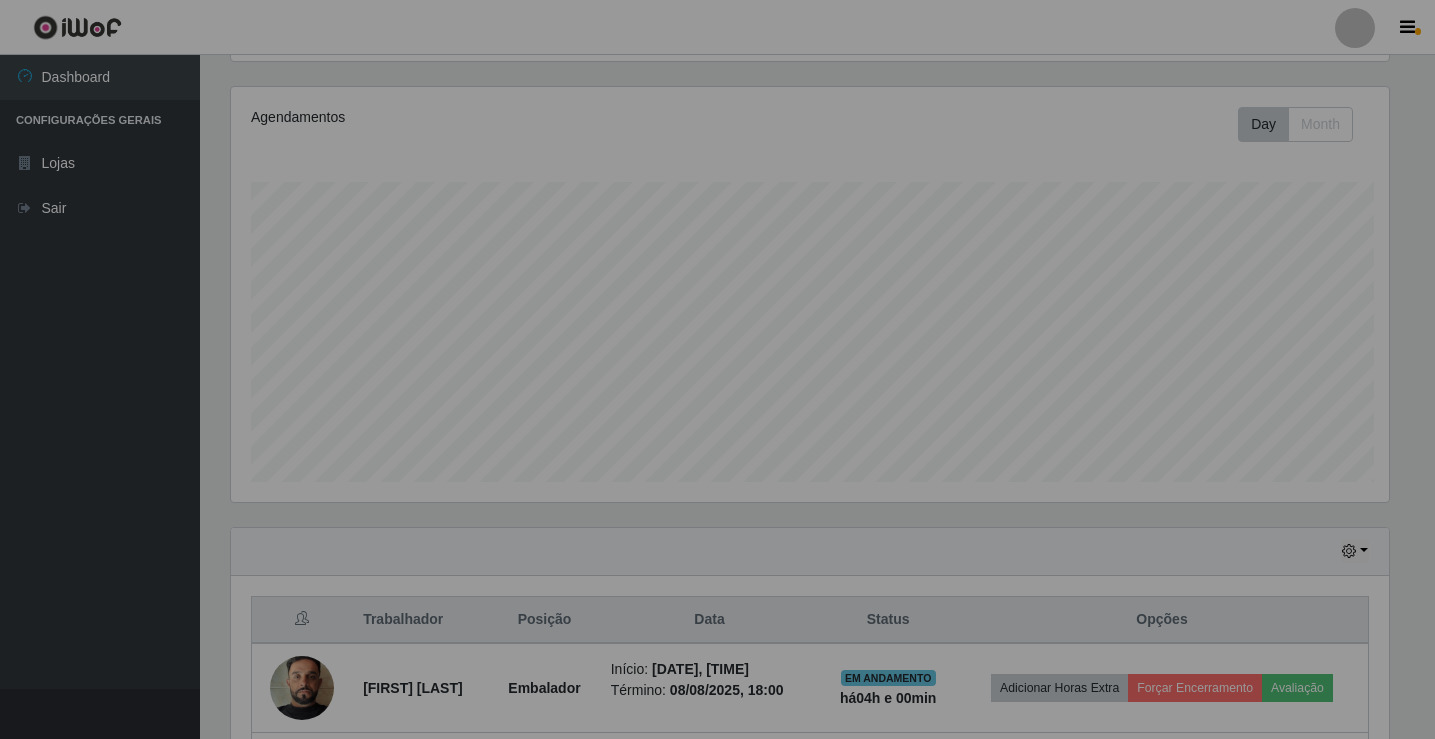 scroll, scrollTop: 999585, scrollLeft: 998827, axis: both 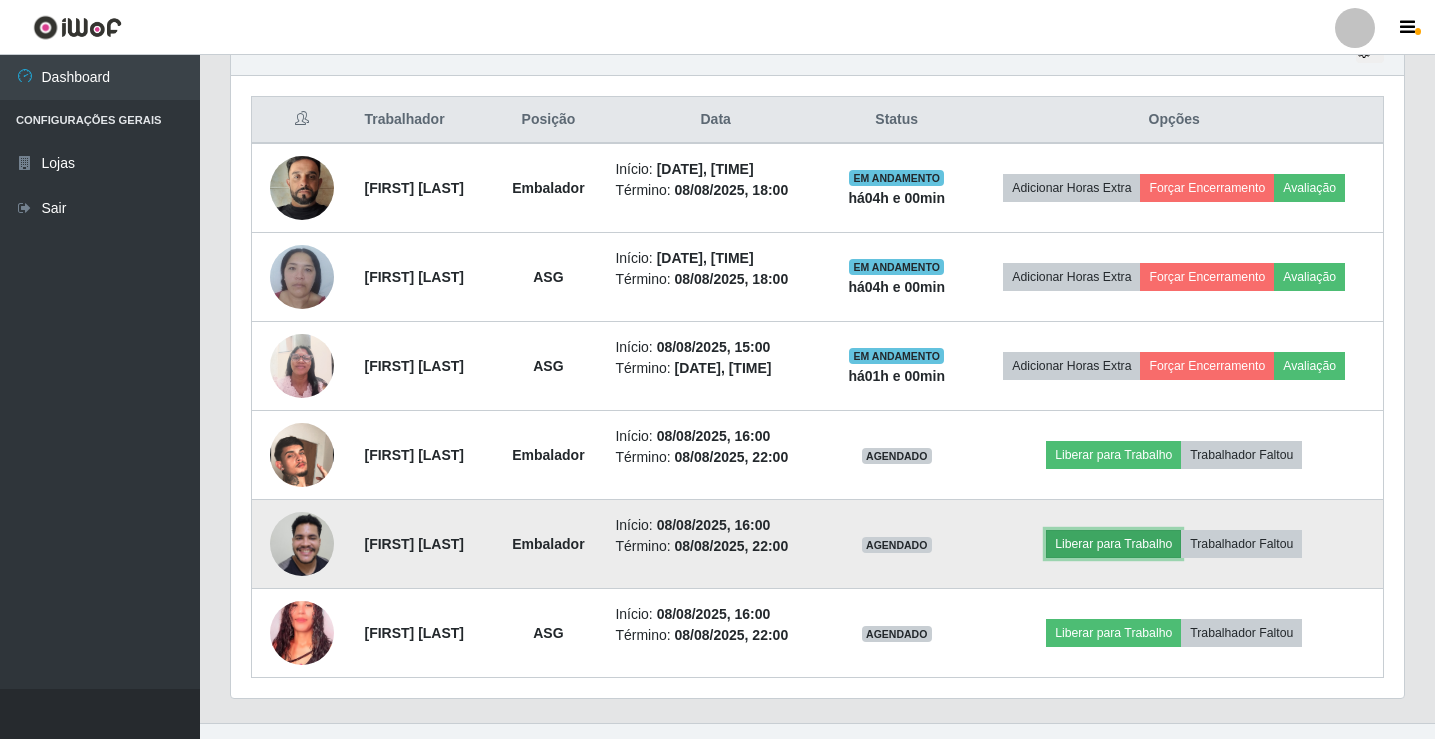 click on "Liberar para Trabalho" at bounding box center (1113, 544) 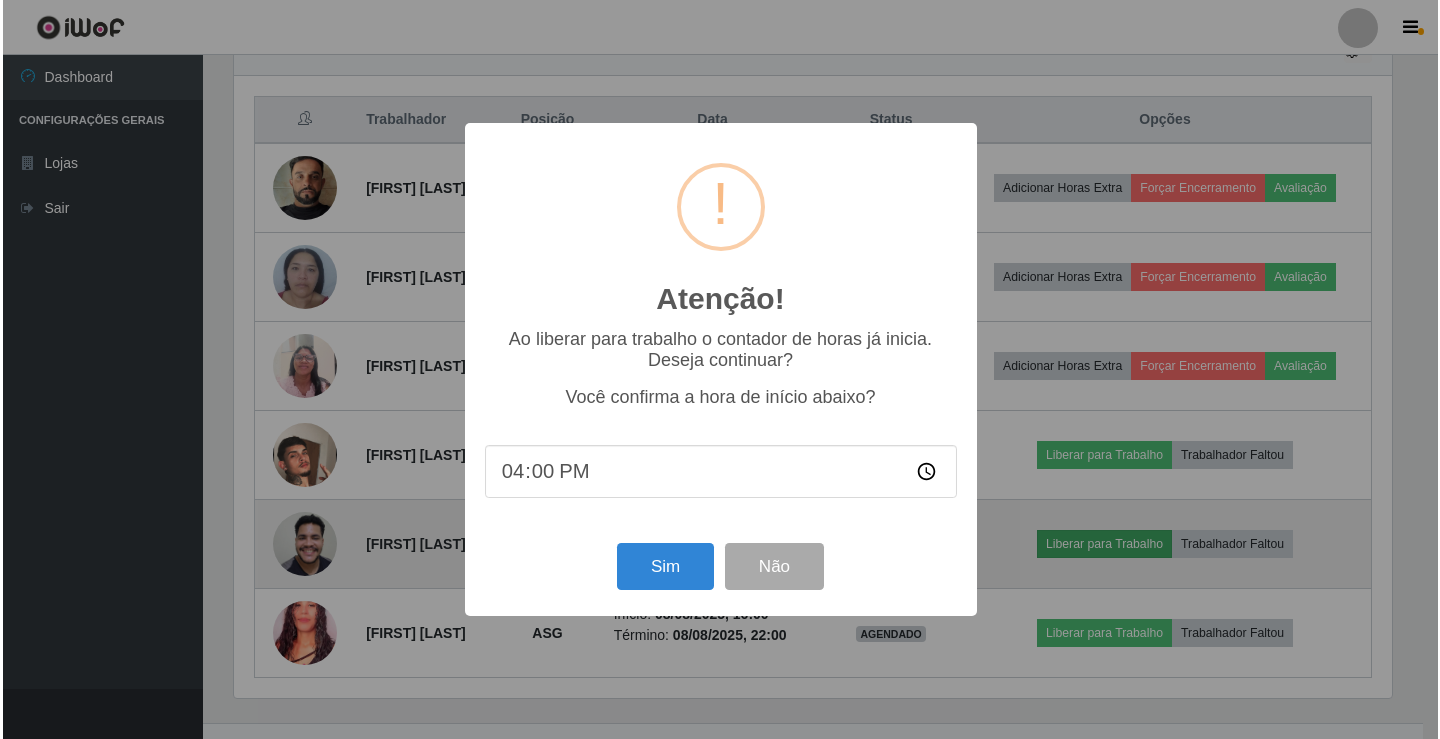 scroll, scrollTop: 999585, scrollLeft: 998837, axis: both 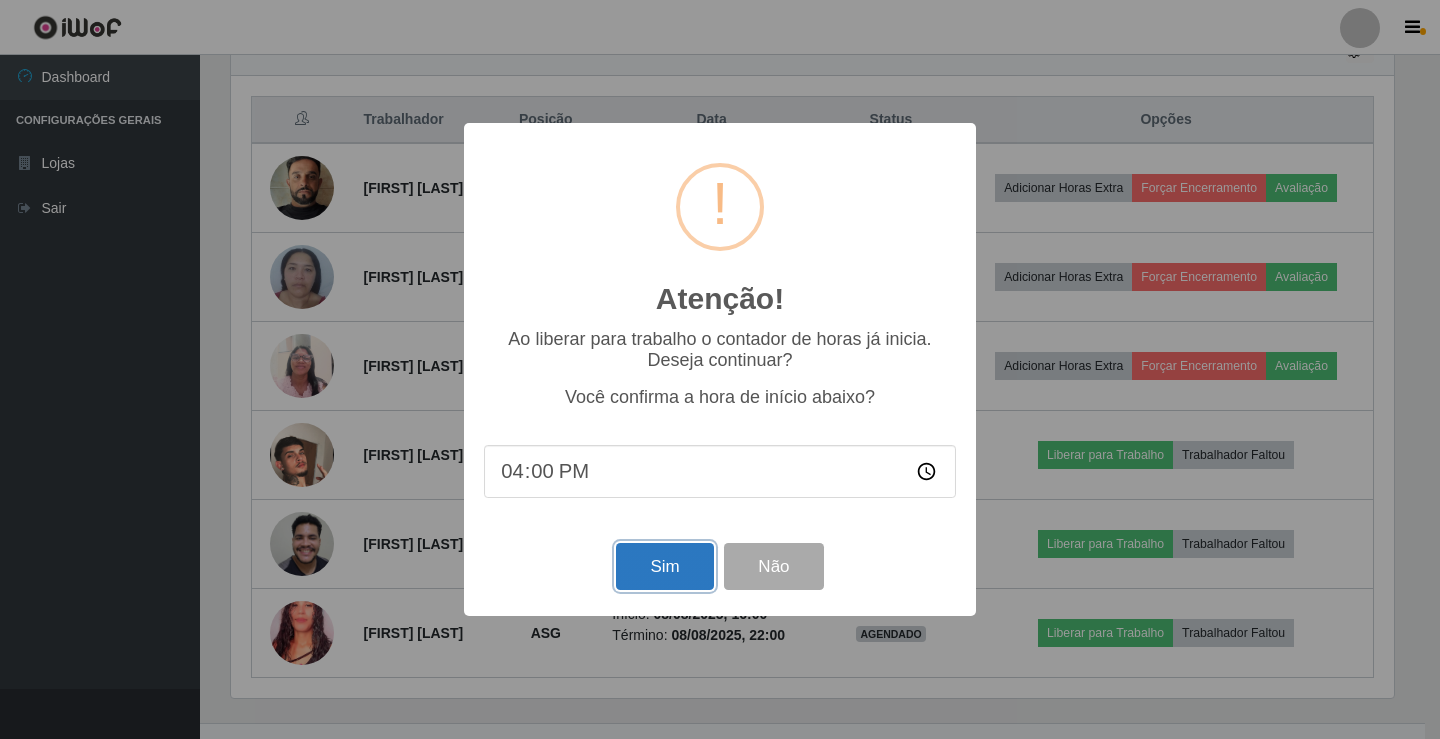 click on "Sim" at bounding box center (664, 566) 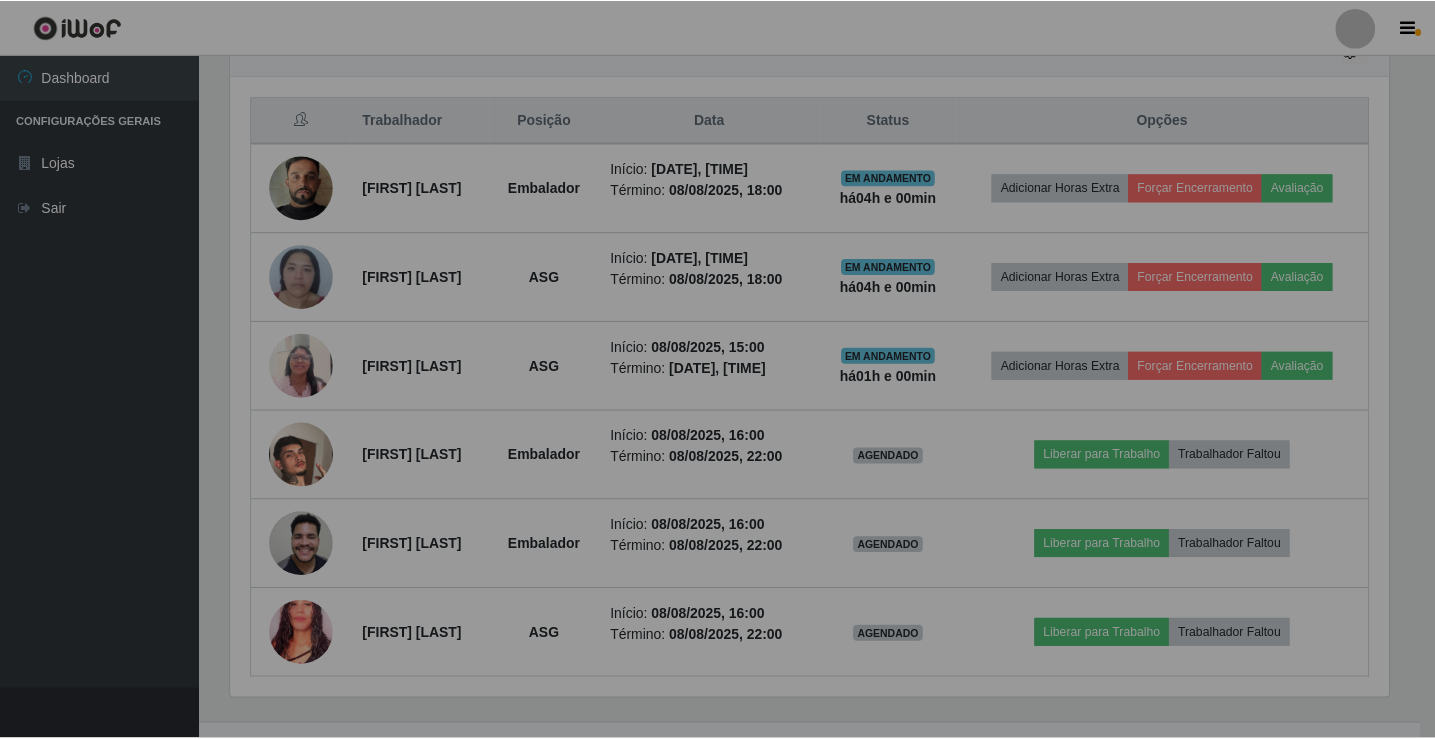 scroll, scrollTop: 999585, scrollLeft: 998827, axis: both 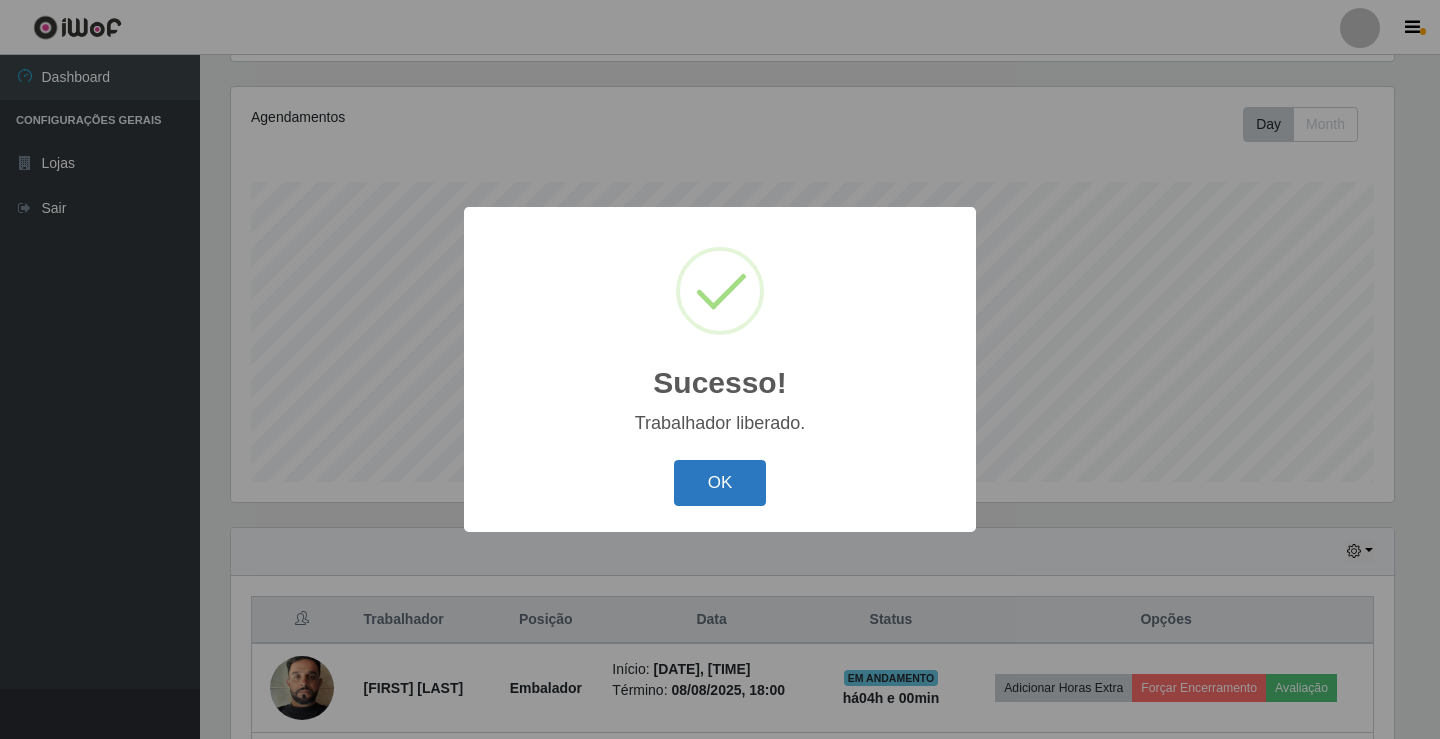 click on "OK" at bounding box center (720, 483) 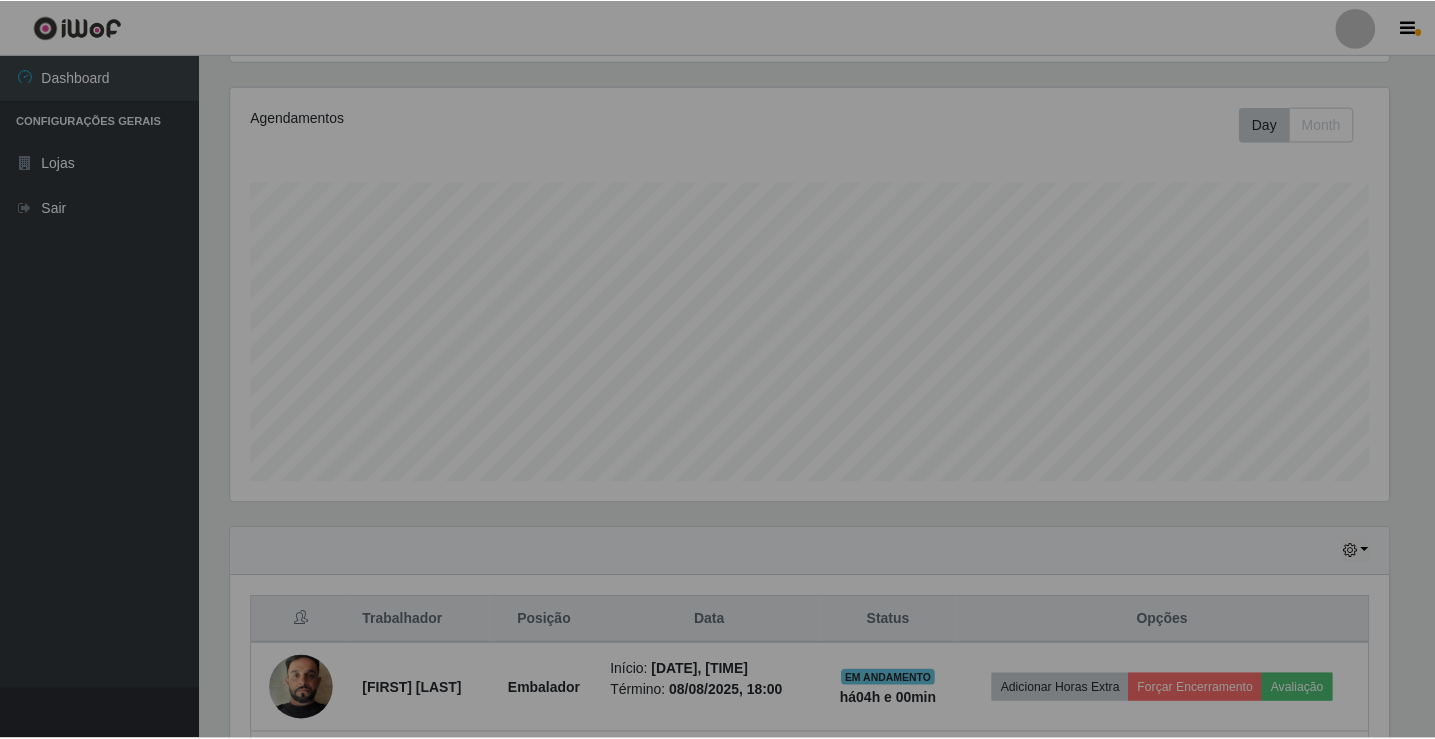 scroll, scrollTop: 999585, scrollLeft: 998827, axis: both 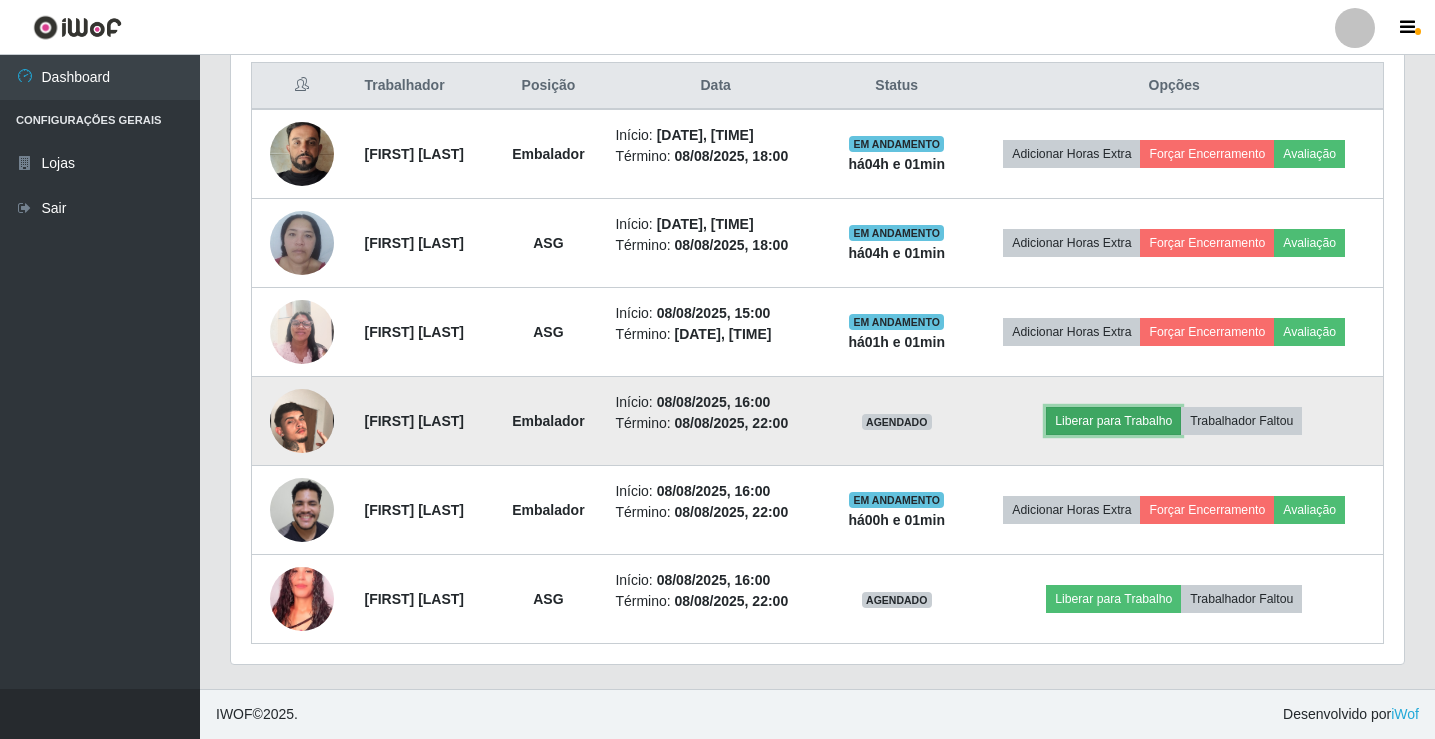 click on "Liberar para Trabalho" at bounding box center [1113, 421] 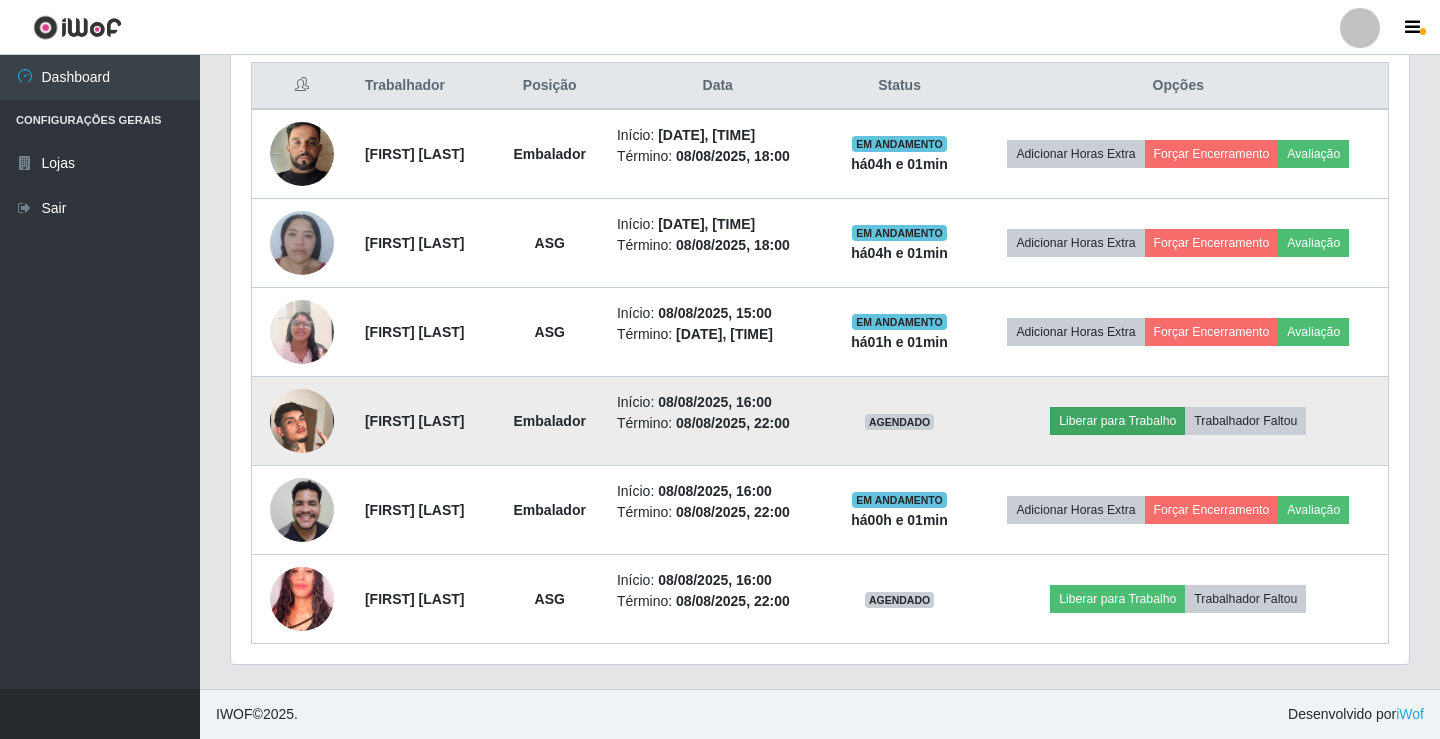 scroll, scrollTop: 999585, scrollLeft: 998837, axis: both 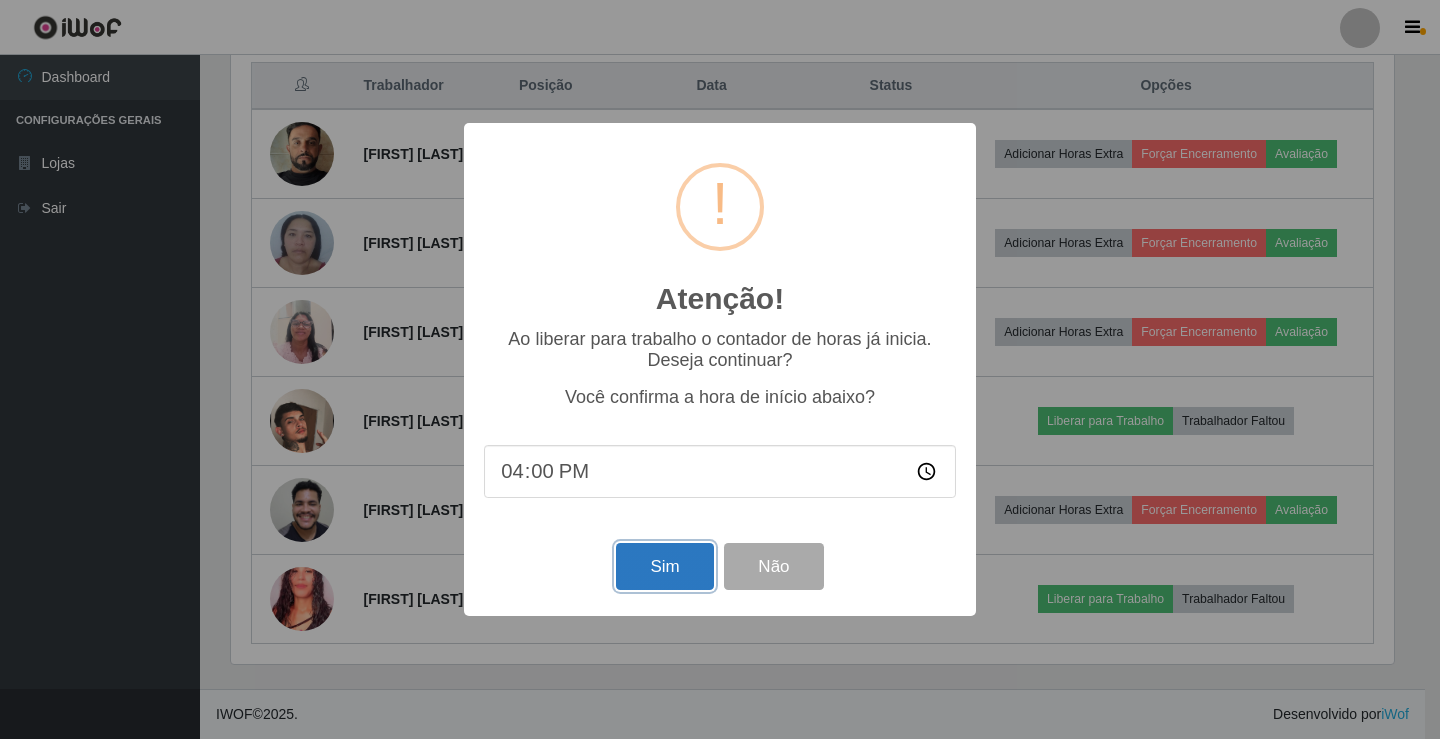 click on "Sim" at bounding box center (664, 566) 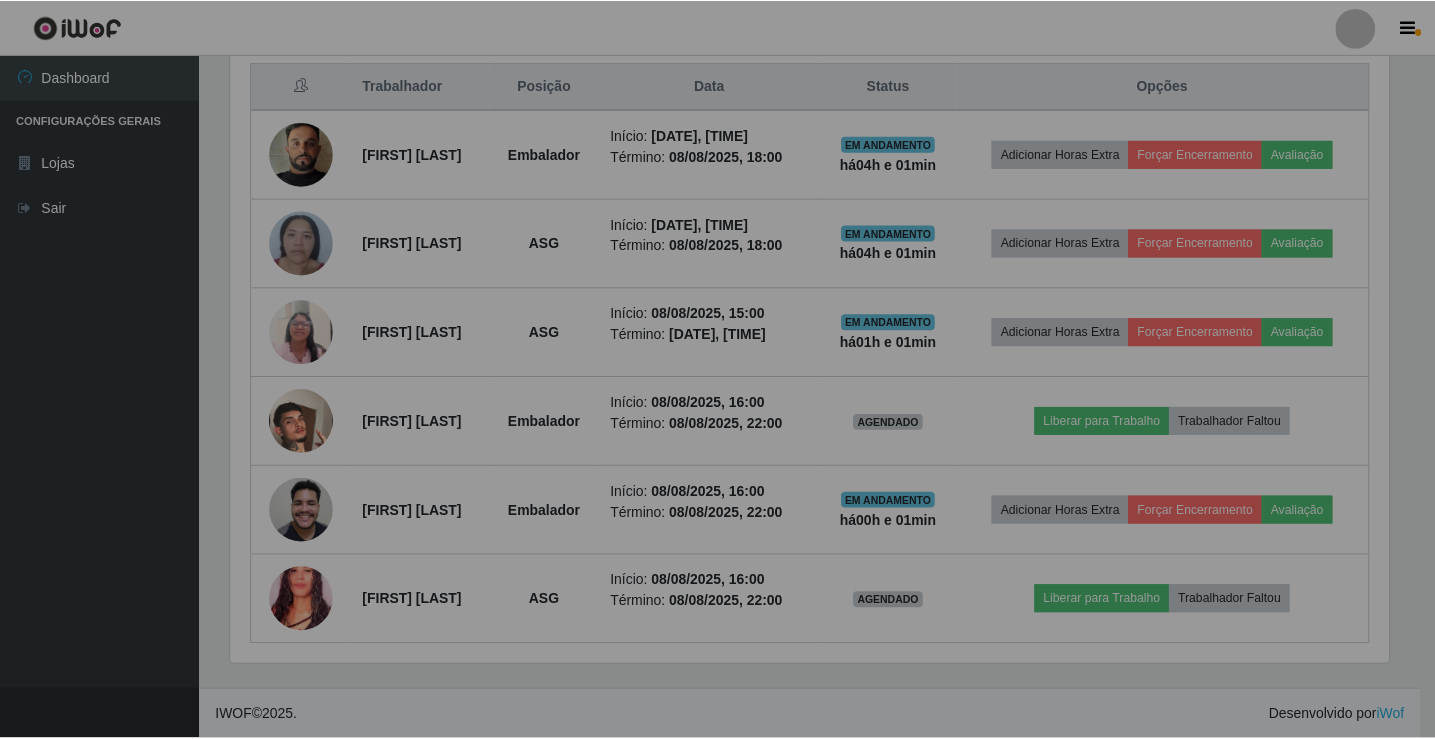 scroll, scrollTop: 999585, scrollLeft: 998827, axis: both 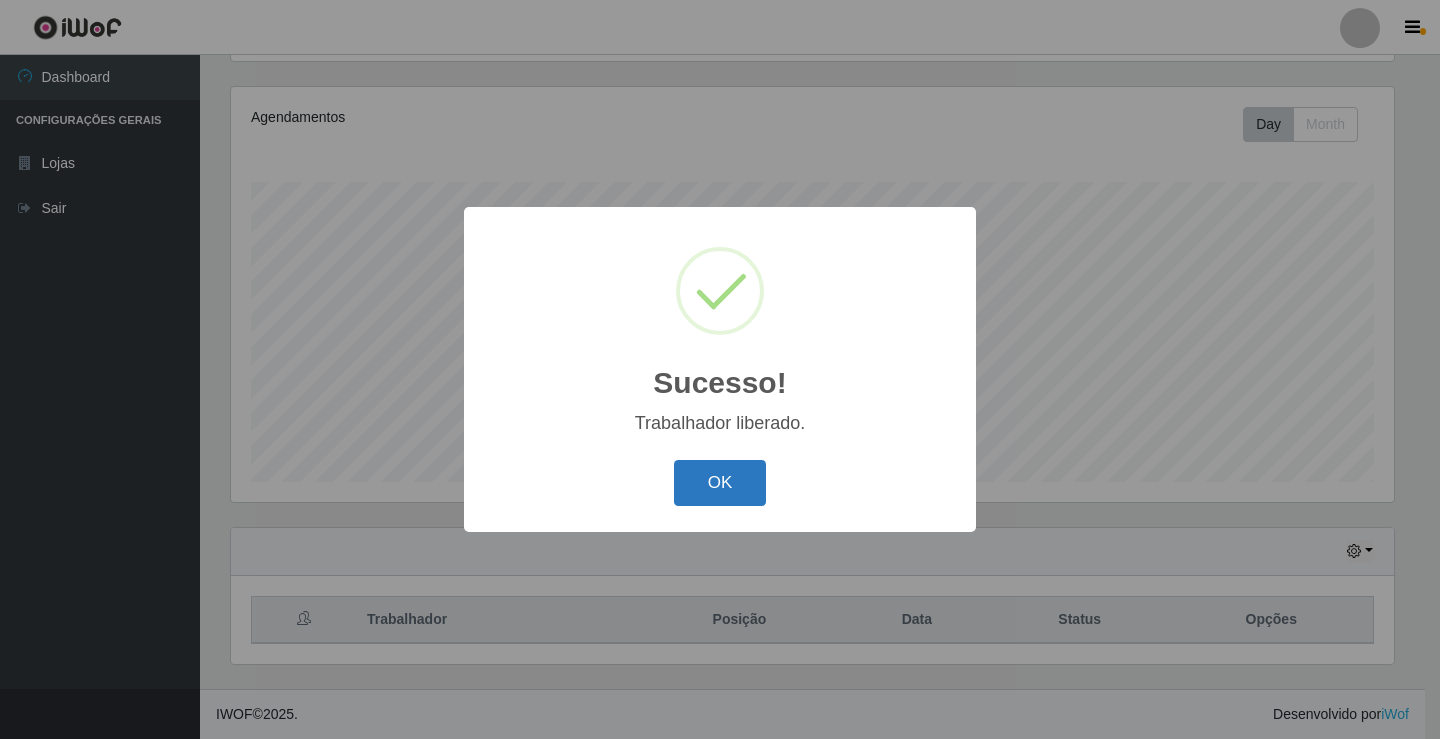 click on "OK" at bounding box center [720, 483] 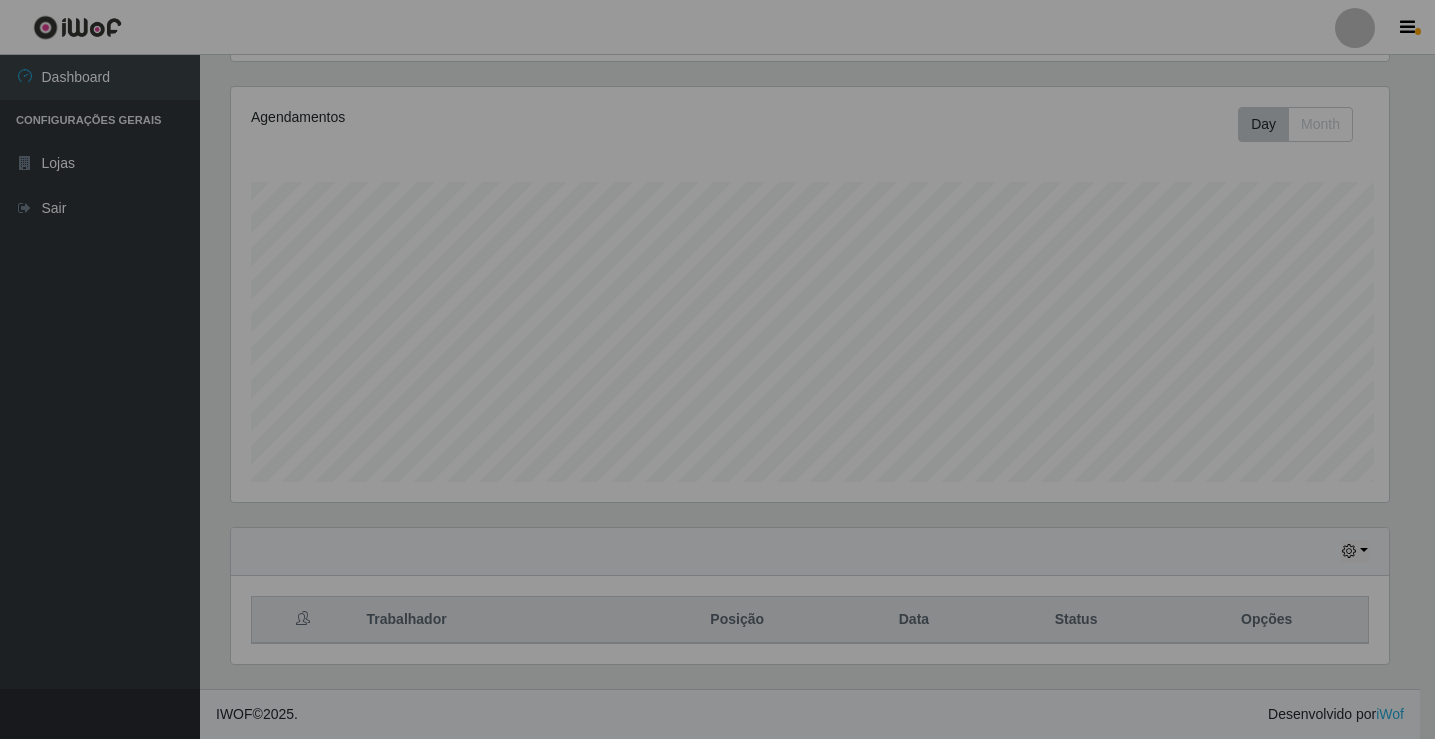 scroll, scrollTop: 999585, scrollLeft: 998827, axis: both 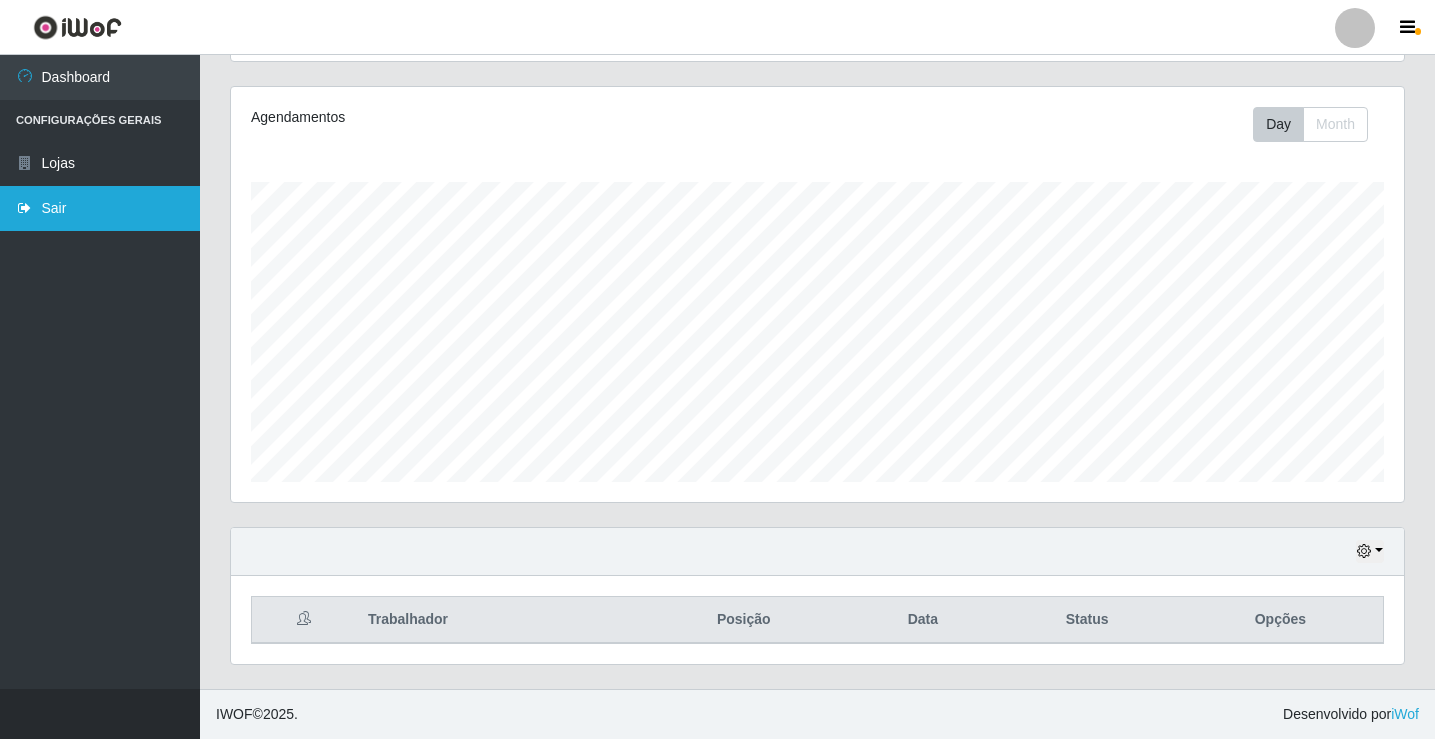 click on "Sair" at bounding box center [100, 208] 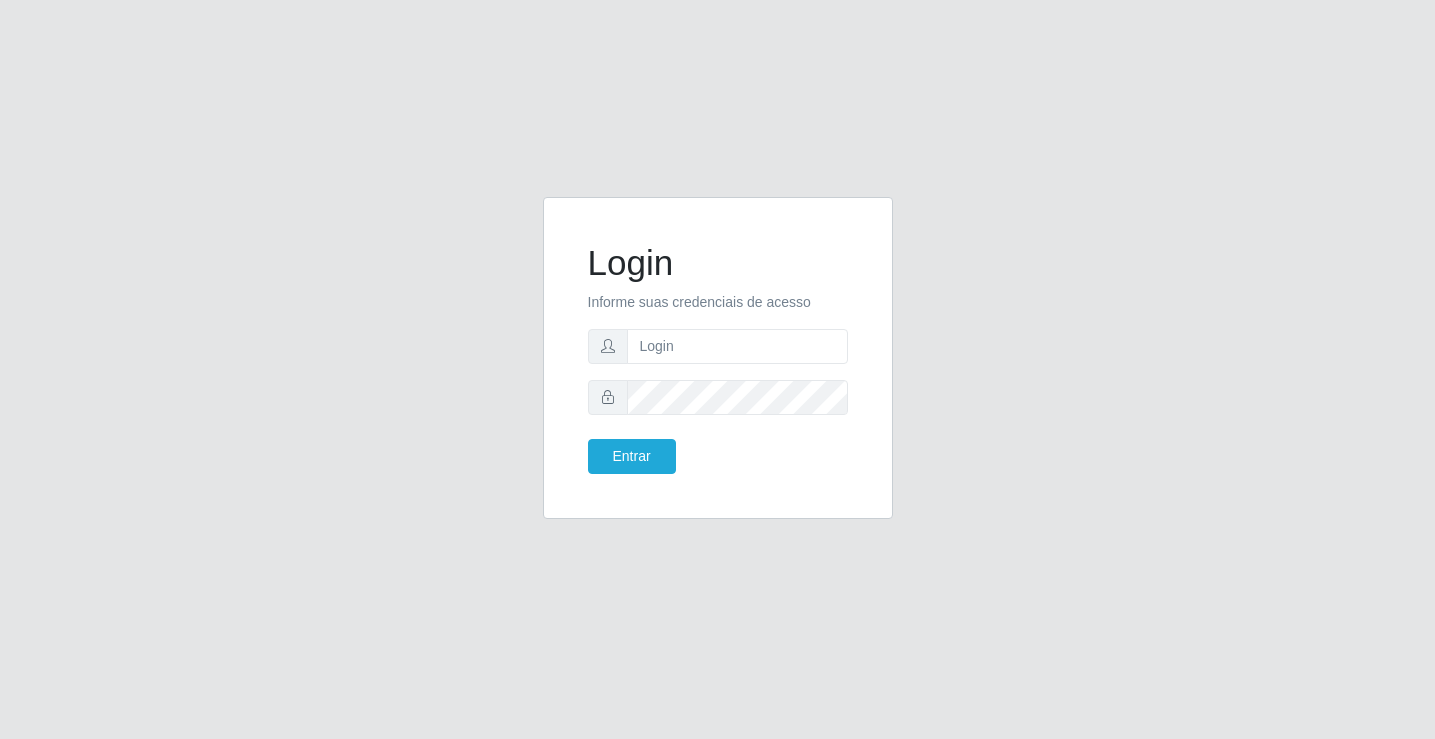 scroll, scrollTop: 0, scrollLeft: 0, axis: both 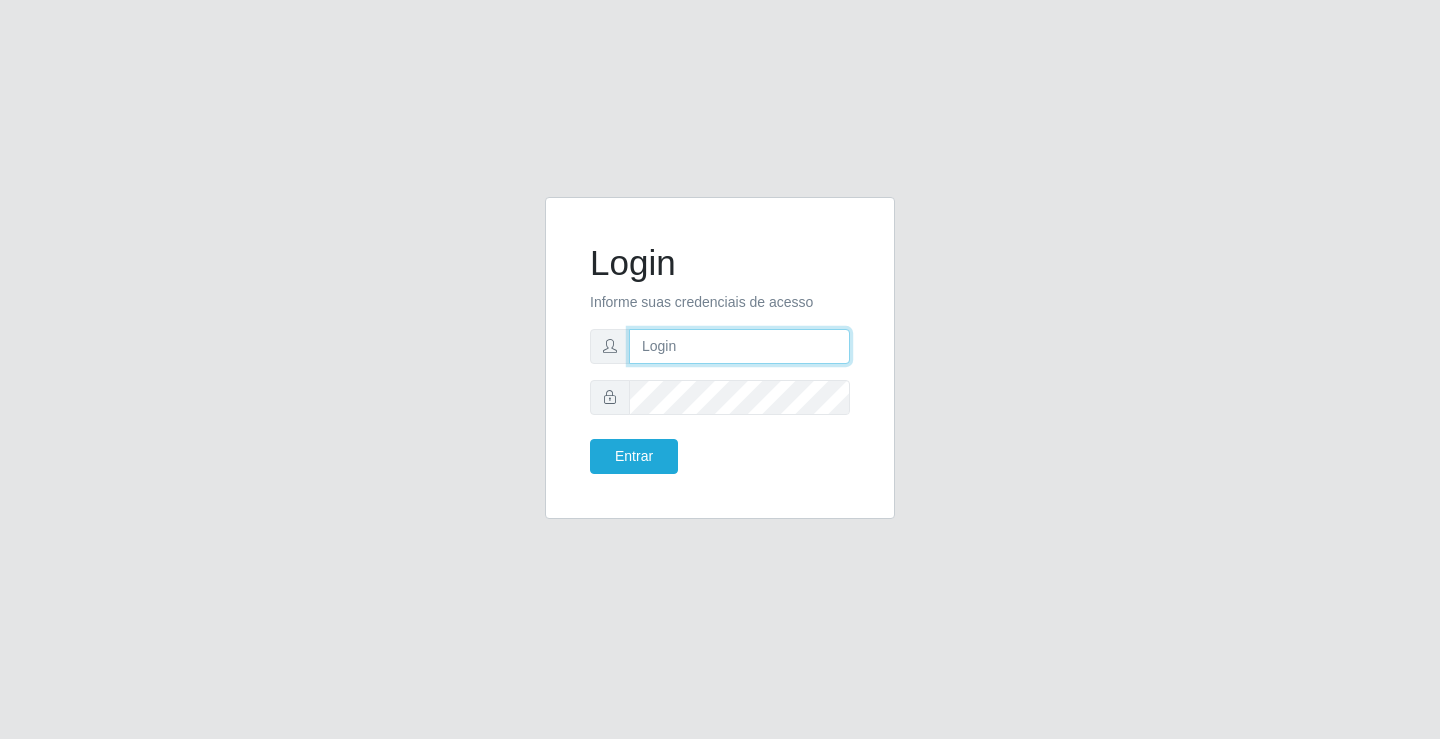 click at bounding box center (739, 346) 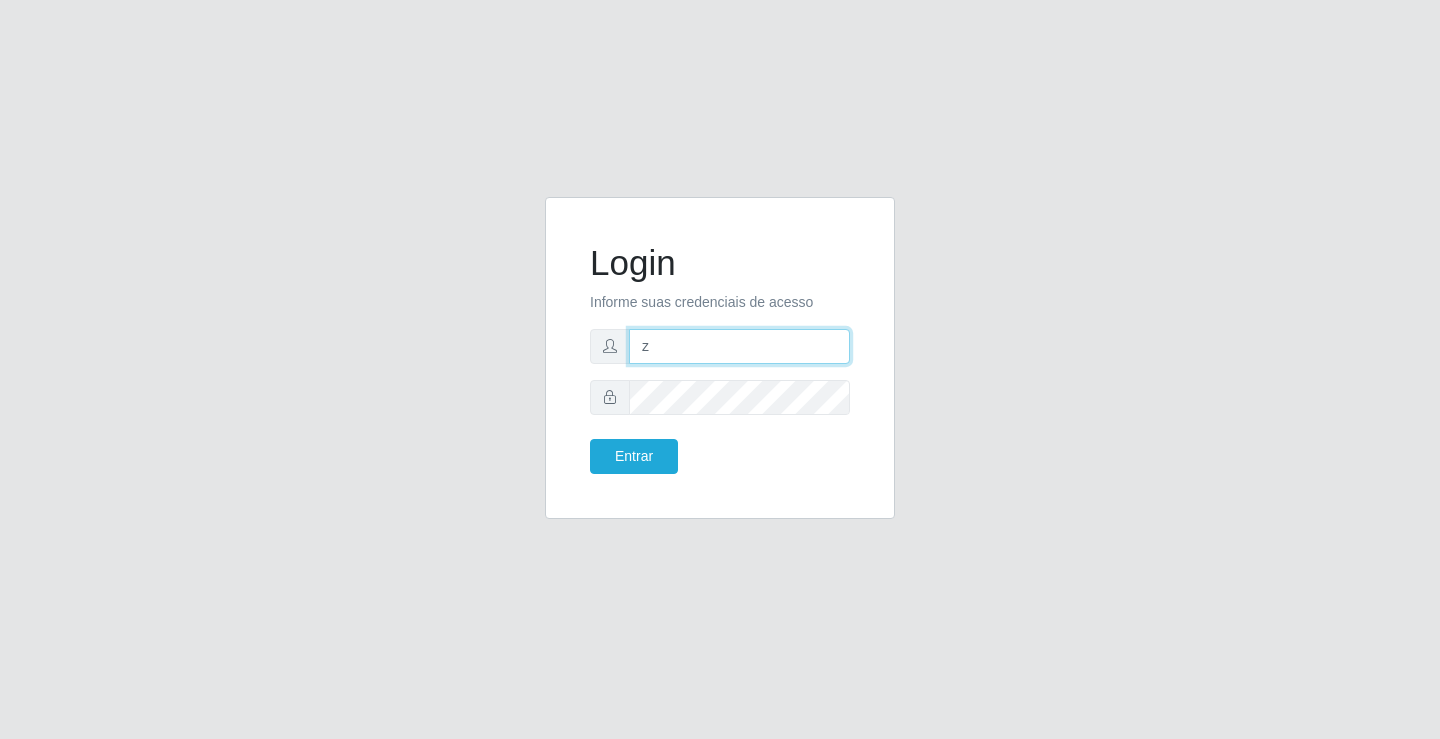 type on "[EMAIL]" 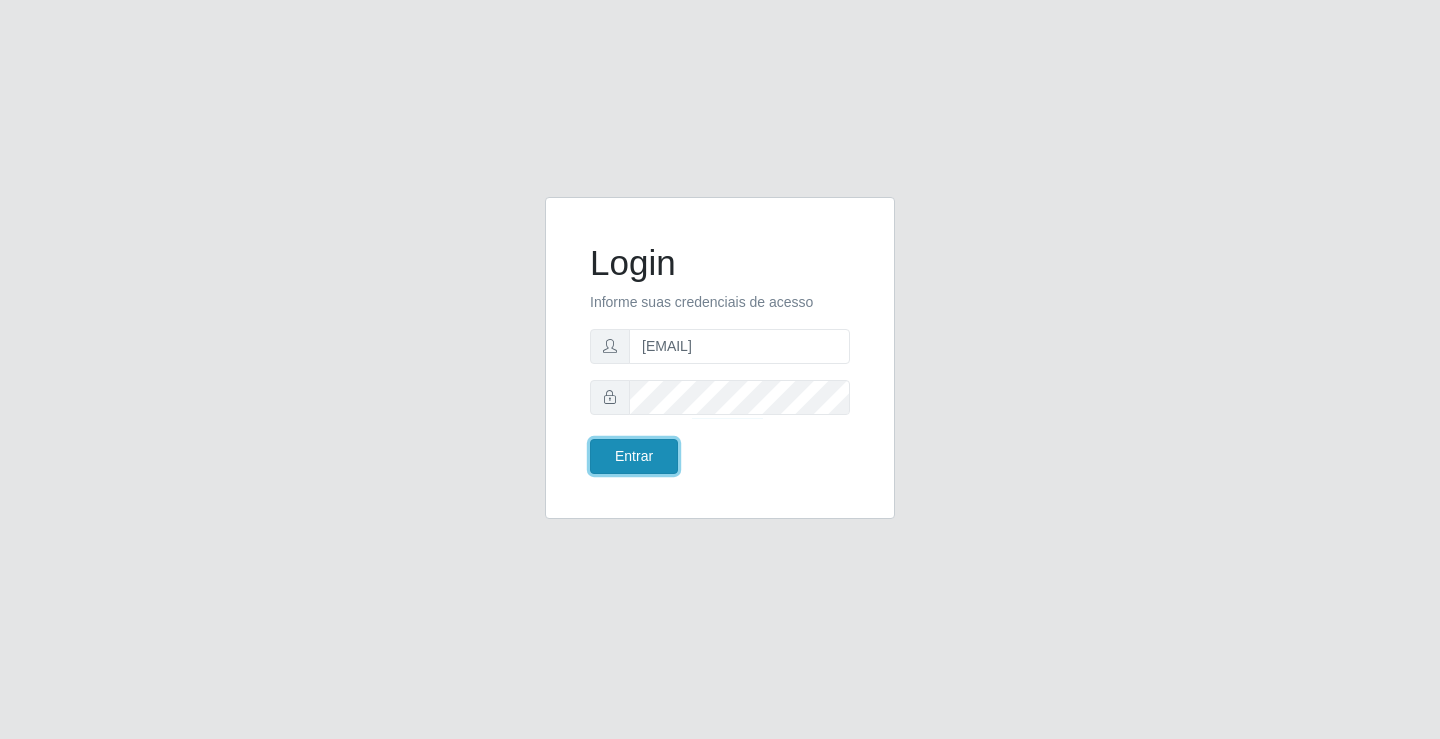 click on "Entrar" at bounding box center [634, 456] 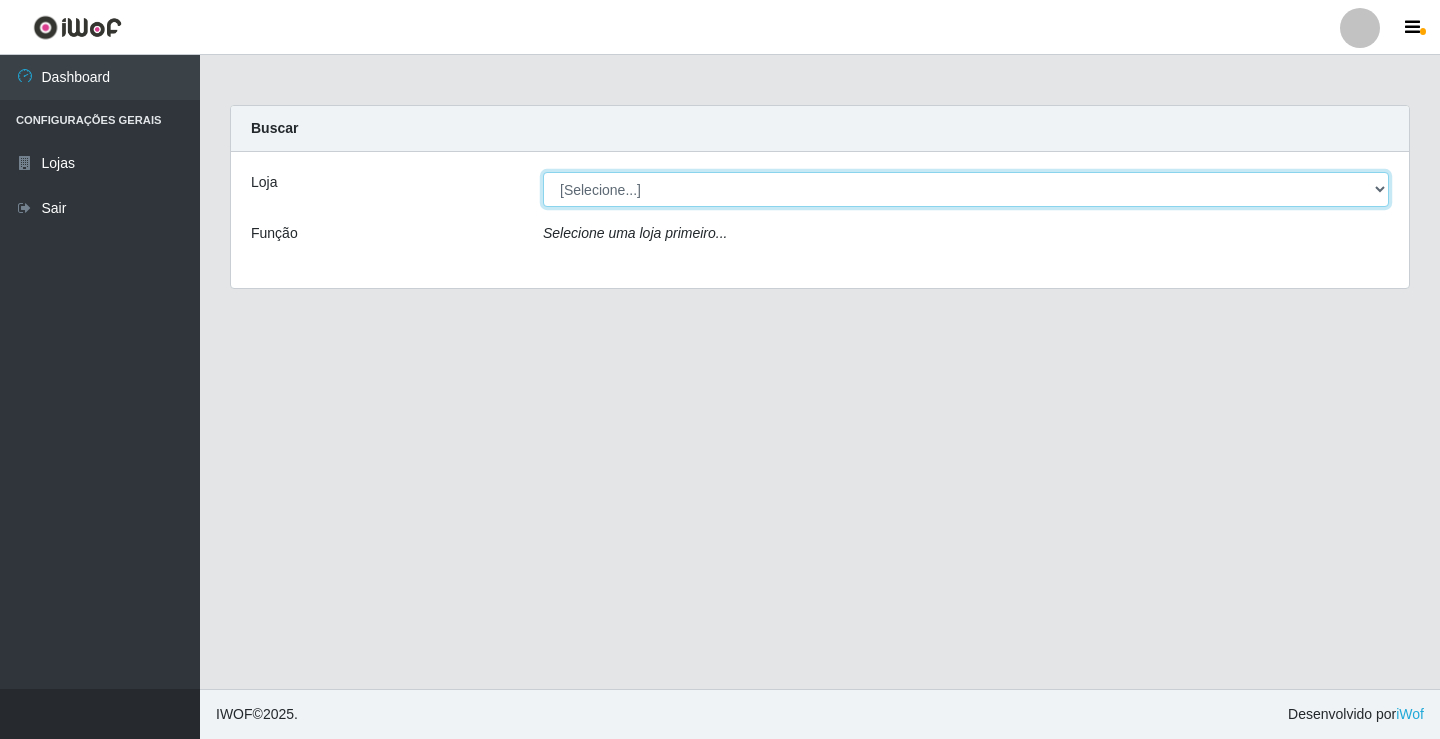 click on "[Selecione...] Ideal - [CITY]" at bounding box center [966, 189] 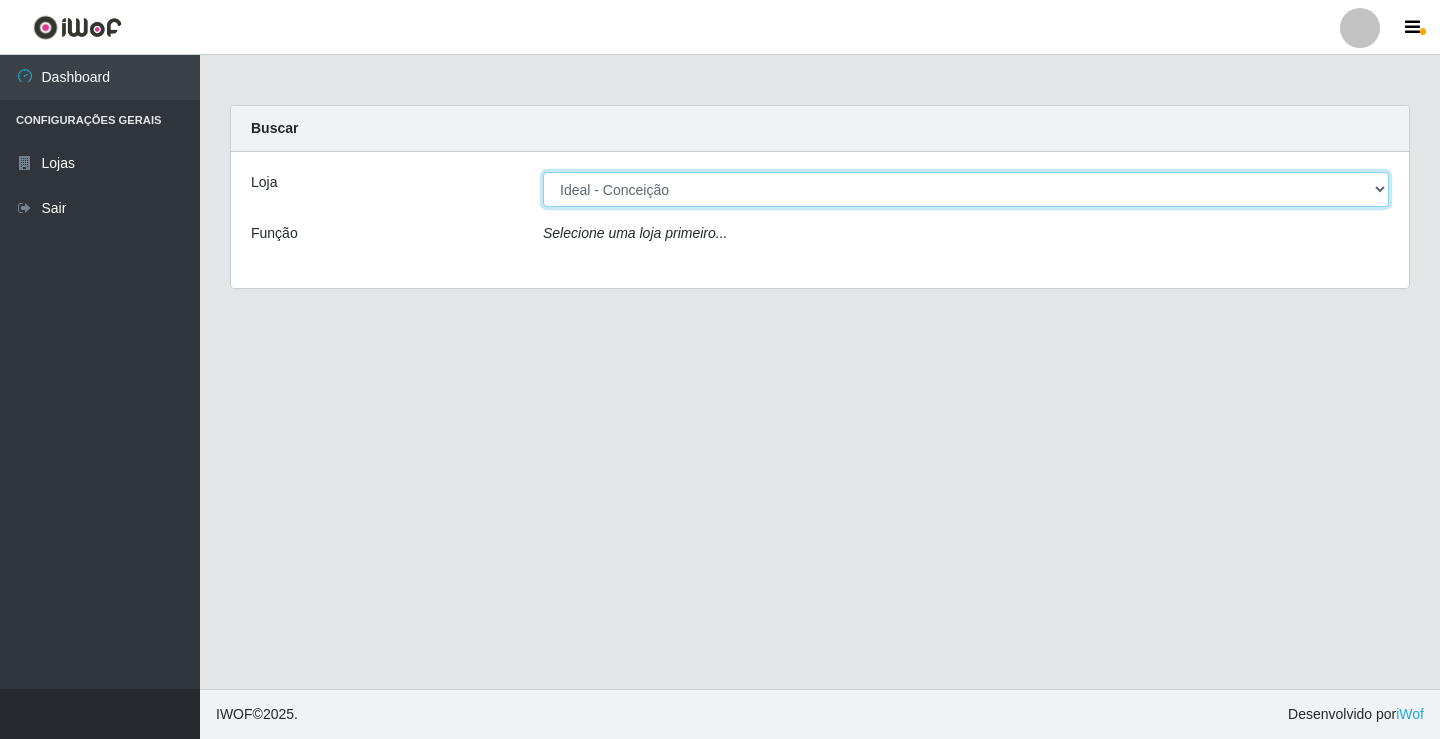 click on "[Selecione...] Ideal - [CITY]" at bounding box center [966, 189] 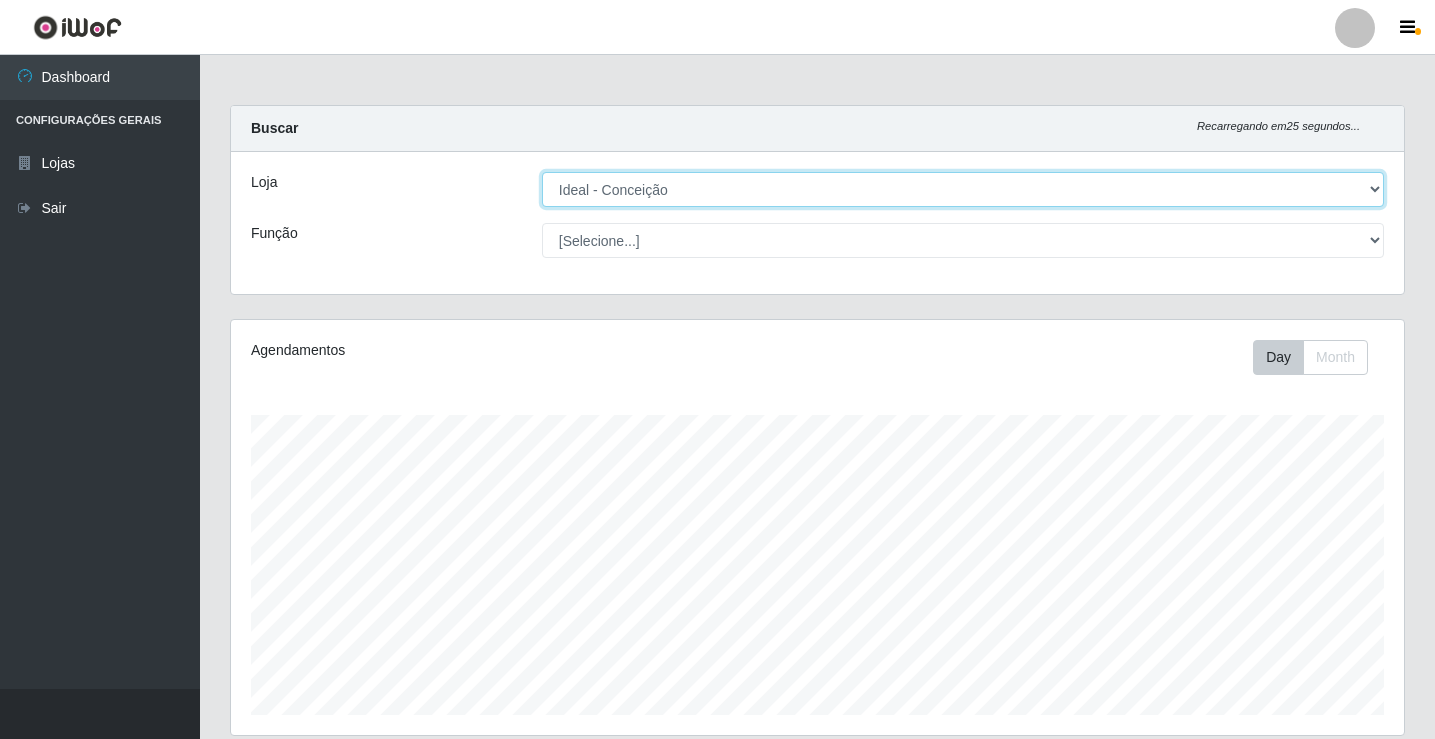 scroll, scrollTop: 999585, scrollLeft: 998827, axis: both 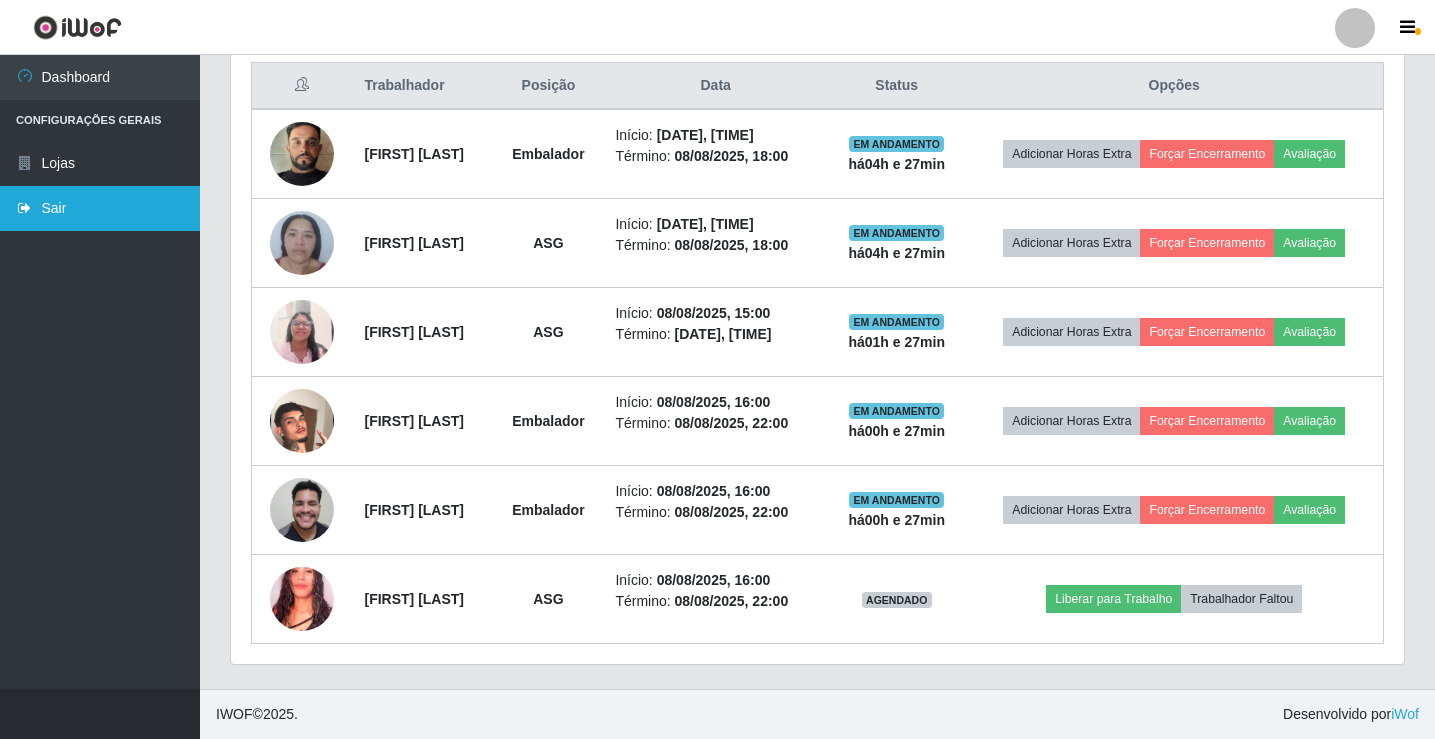 click on "Sair" at bounding box center (100, 208) 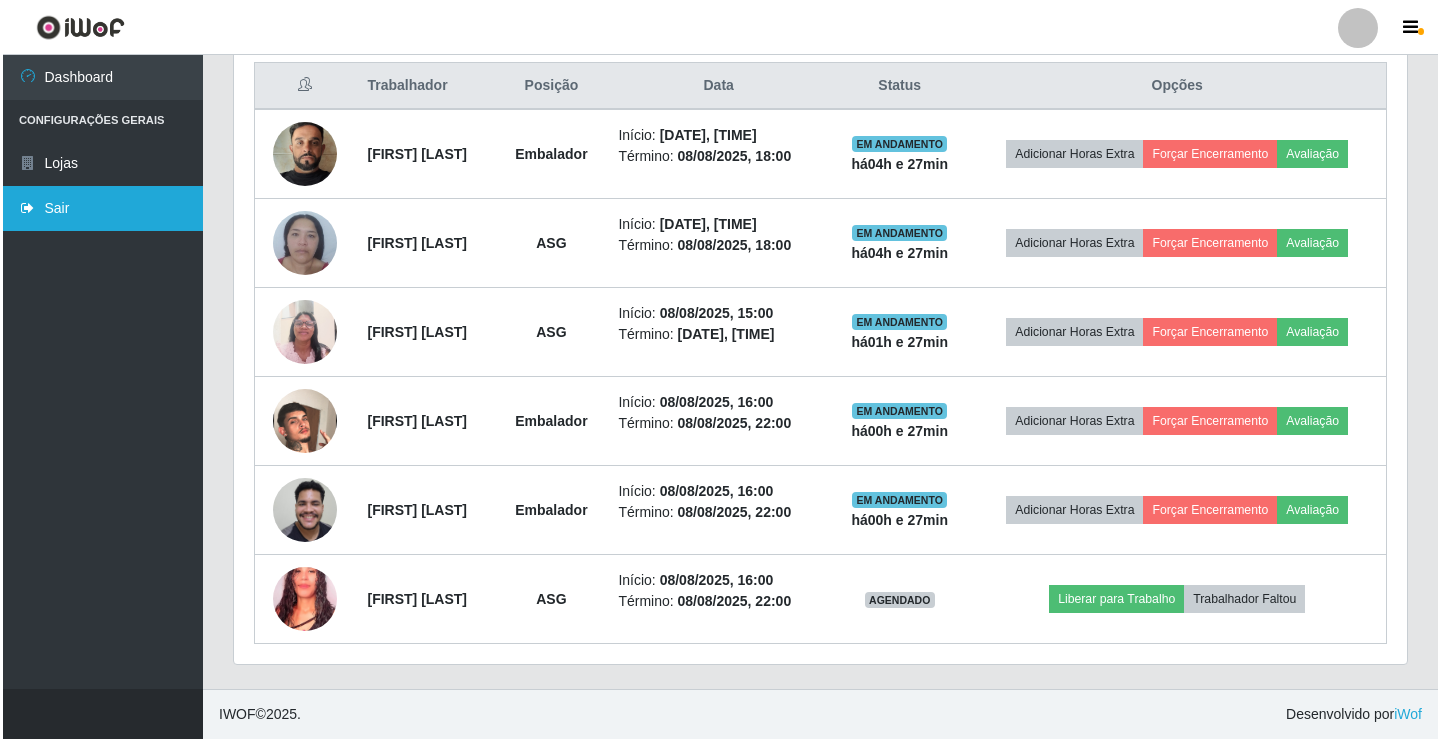 scroll, scrollTop: 0, scrollLeft: 0, axis: both 